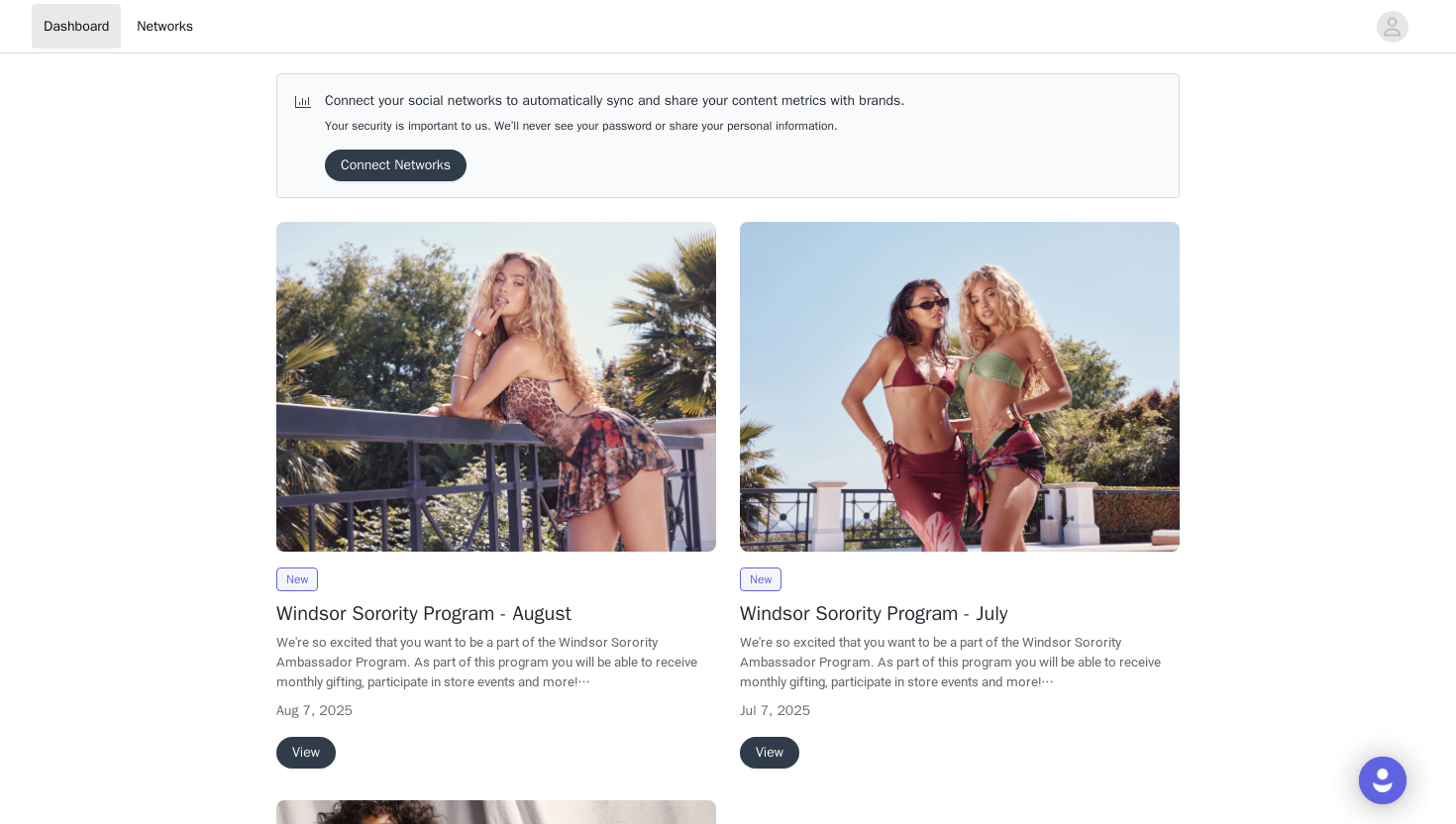 scroll, scrollTop: 0, scrollLeft: 0, axis: both 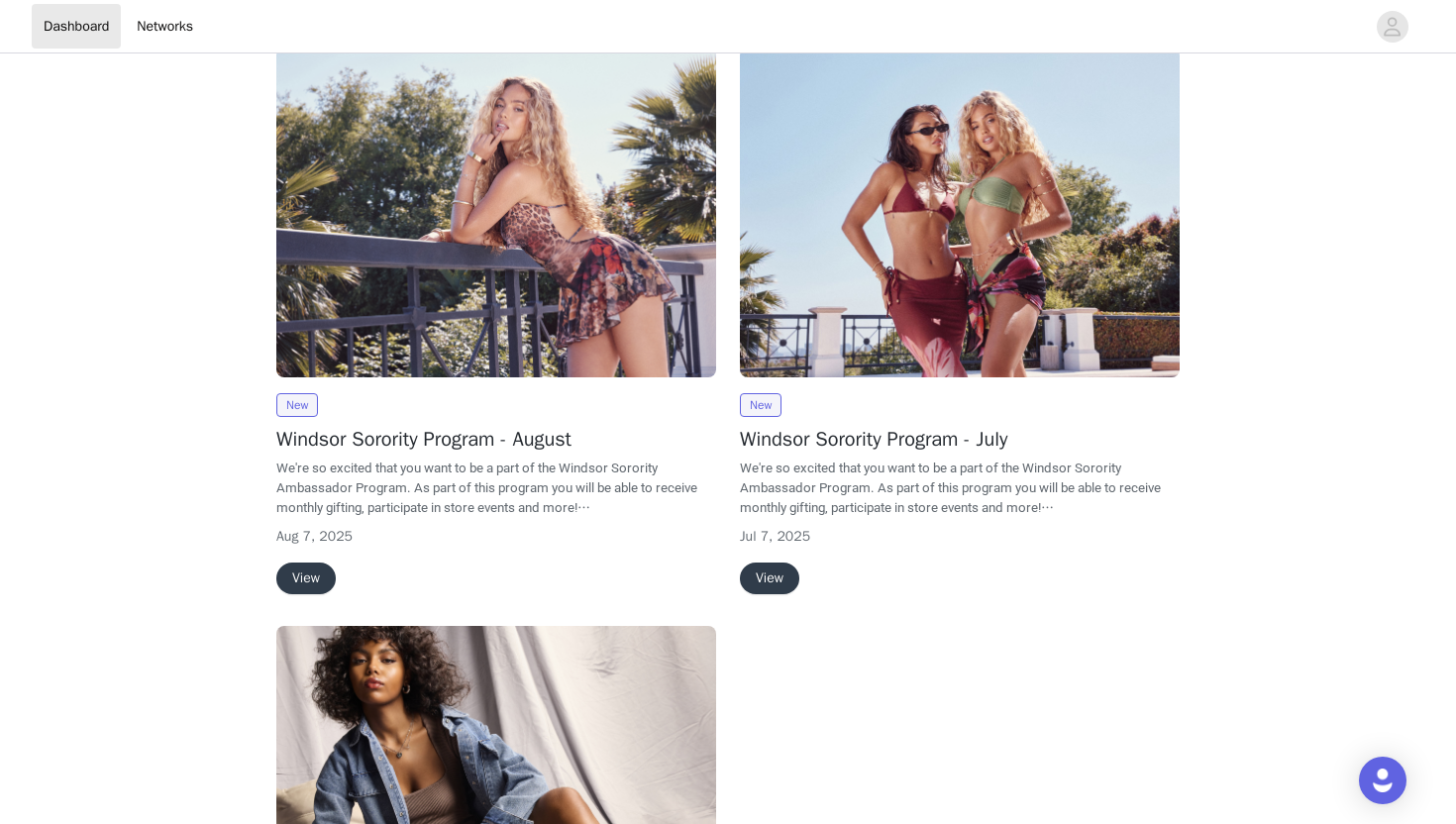 click on "Please reach out to your Windsor rep with any questions -  sorority@example.com
Tag @windsorstore
Use #windsorambassador #ad
Content that uses music must use sounds that are for commercial use and royalty free. Copyrighted music use is NOT acceptable and will lead to immediate termination from our program.     Aug 7, 2025       View" at bounding box center (496, 325) 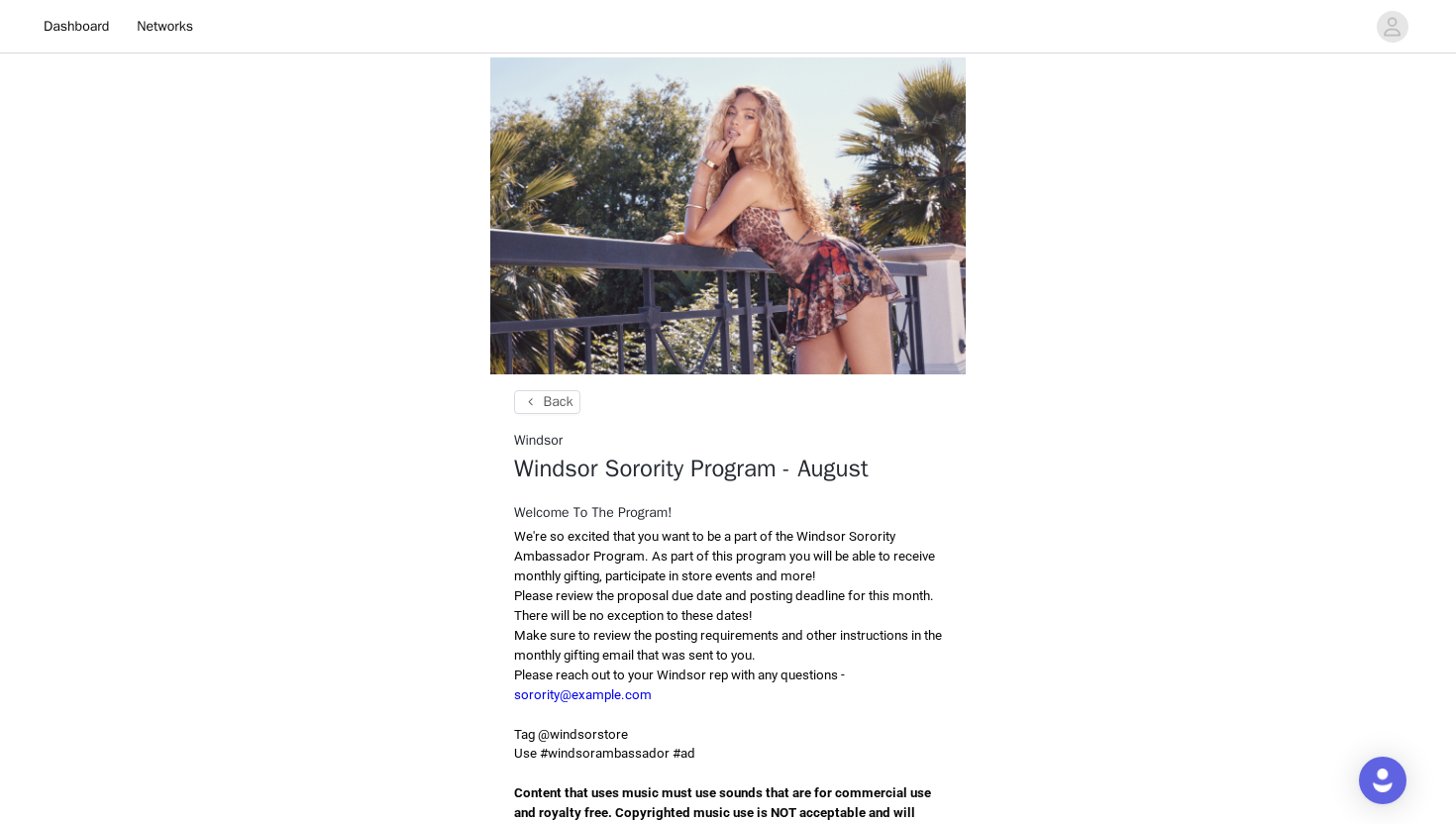 scroll, scrollTop: 543, scrollLeft: 0, axis: vertical 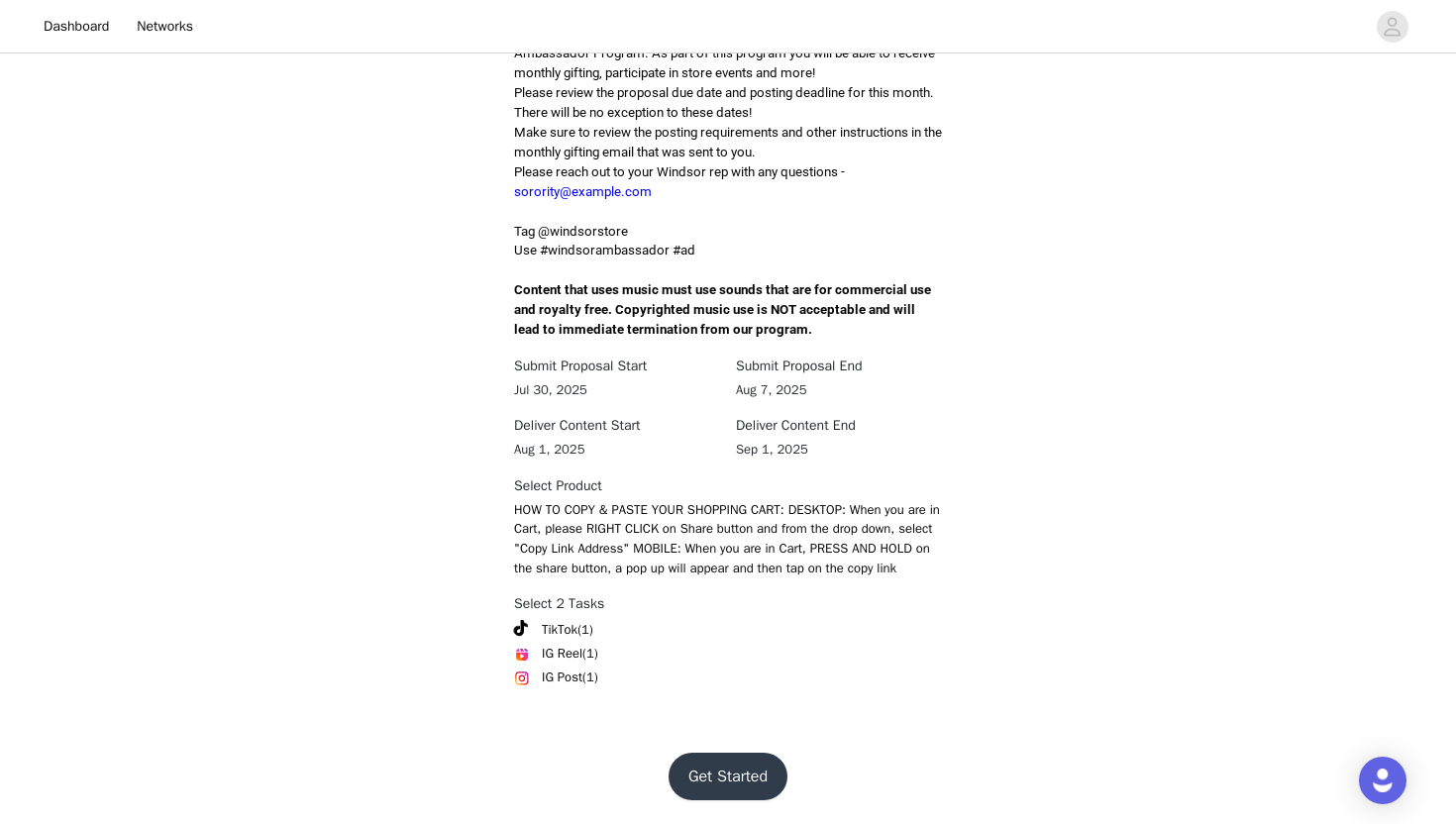 click on "Get Started" at bounding box center (728, 776) 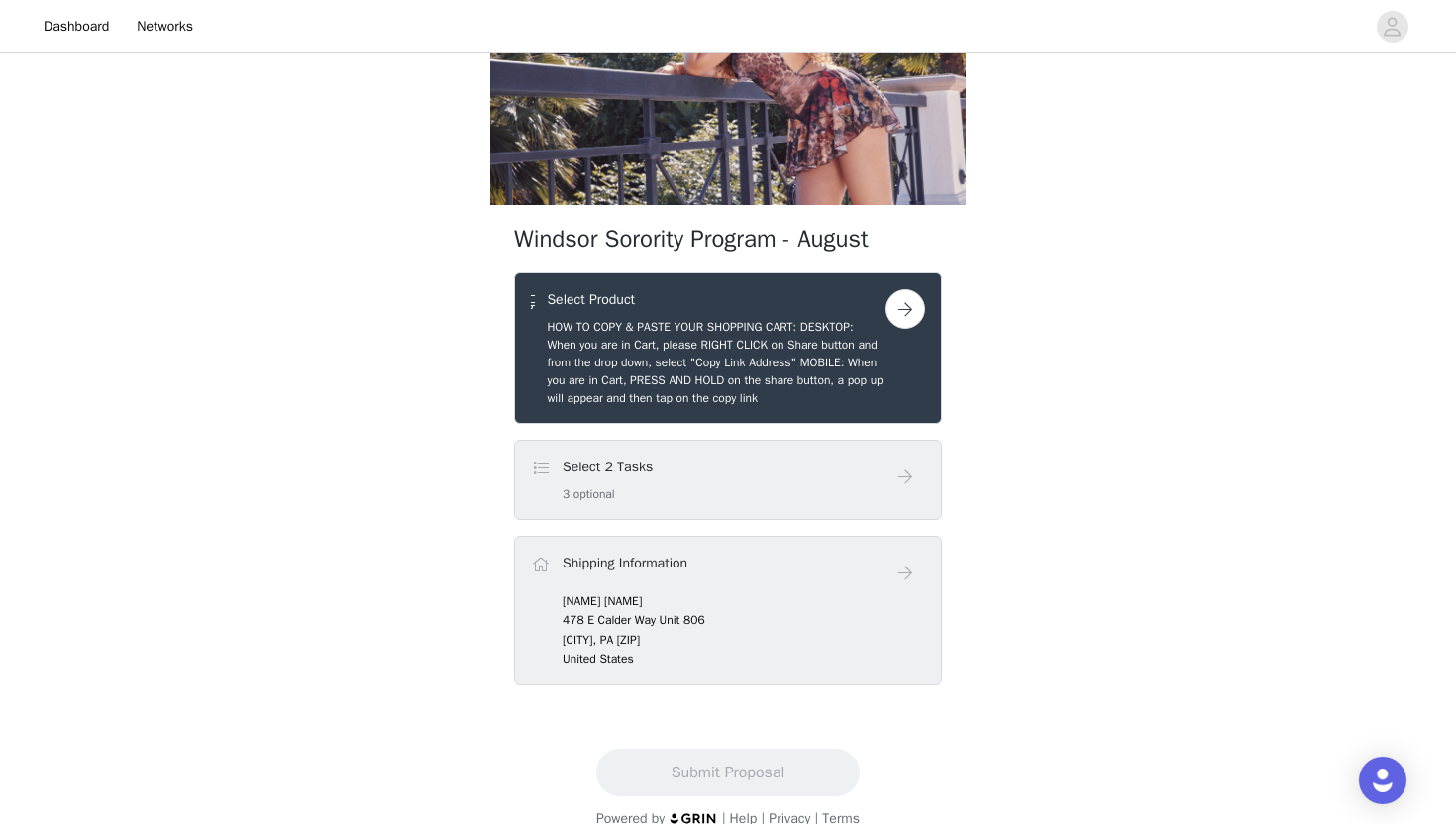scroll, scrollTop: 167, scrollLeft: 0, axis: vertical 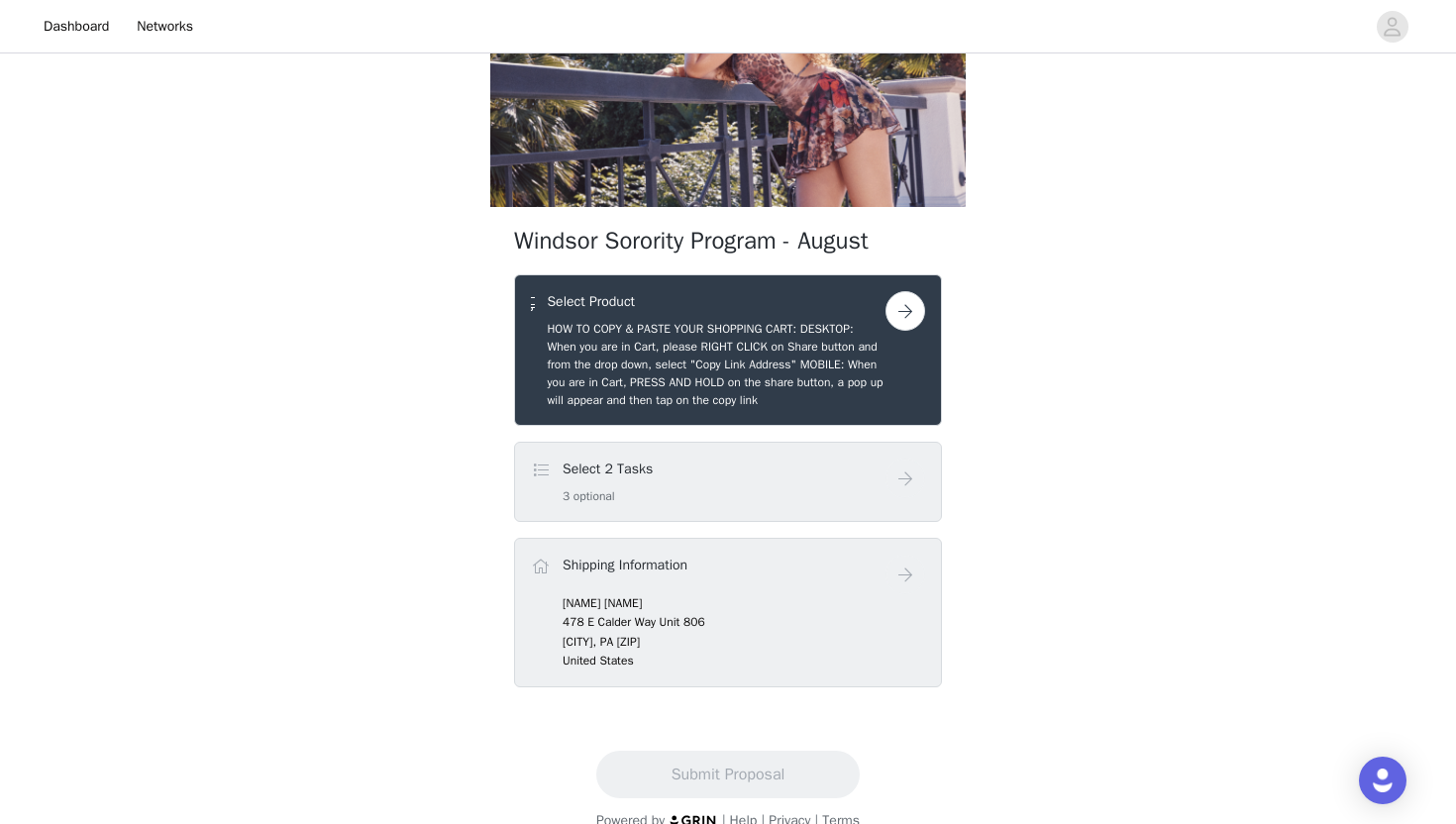 click at bounding box center [905, 311] 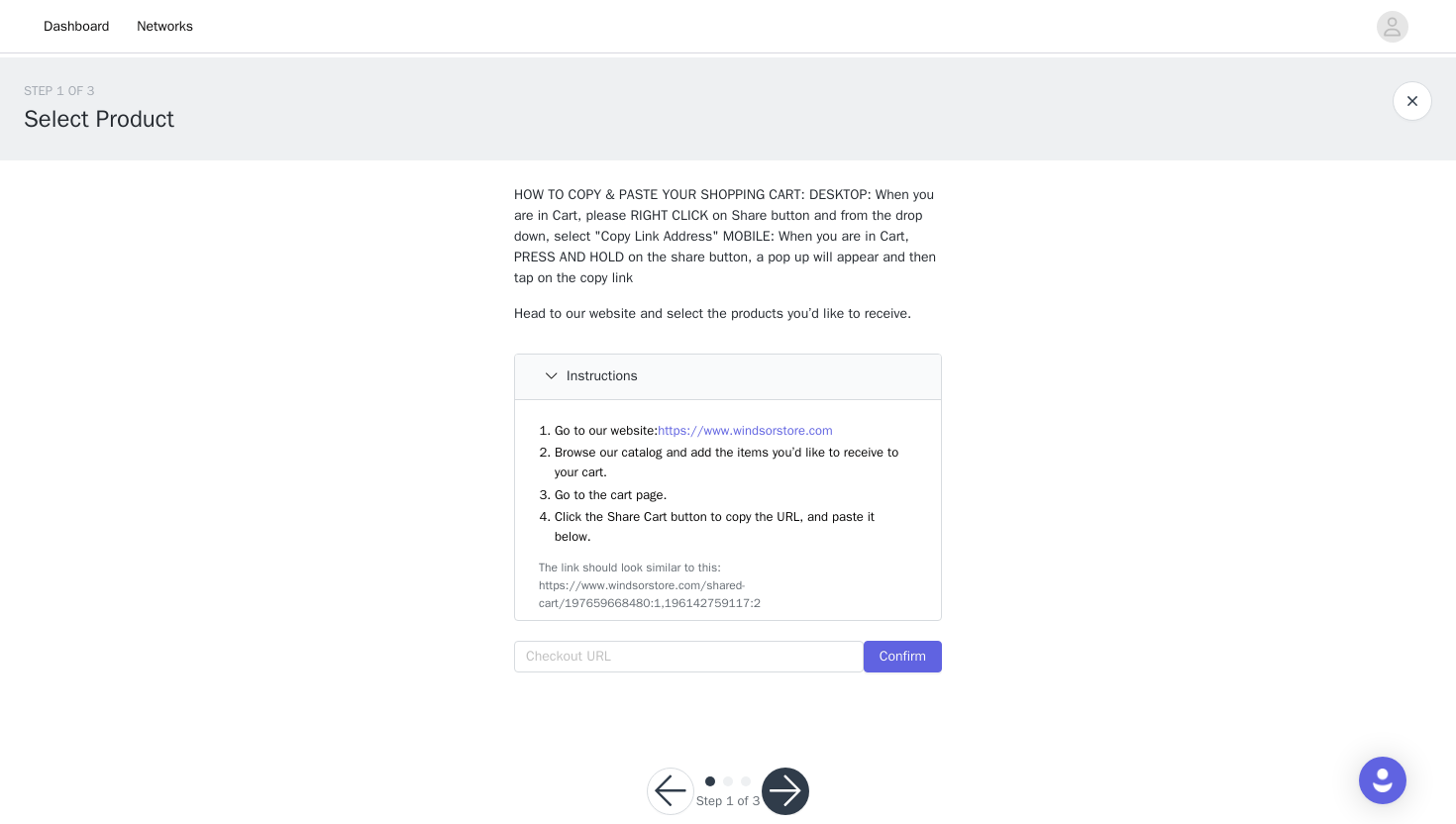 click on "https://www.windsorstore.com/shared-cart/197659668480:1,196142759117:2     Confirm" at bounding box center [728, 441] 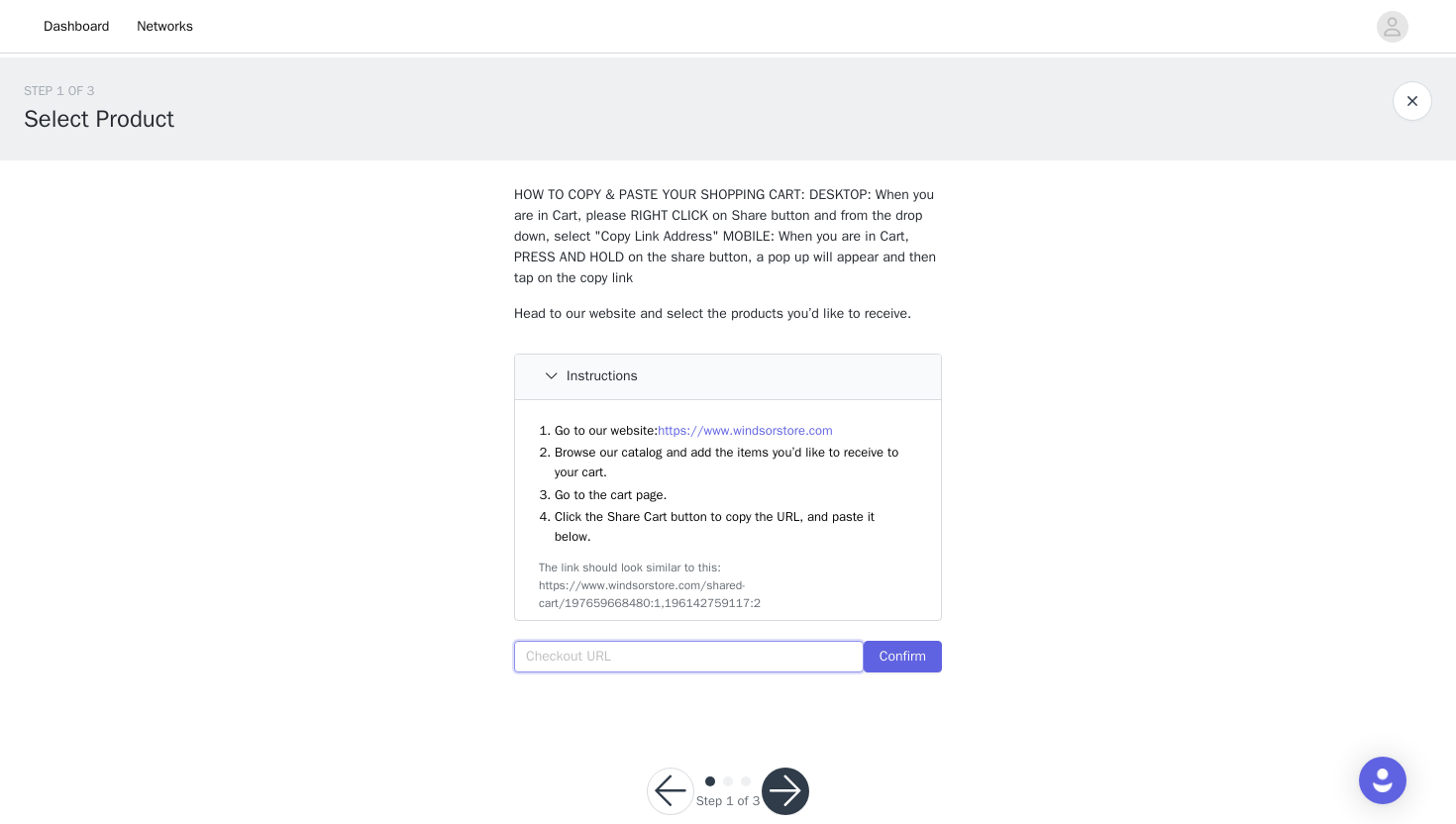 click at bounding box center [688, 657] 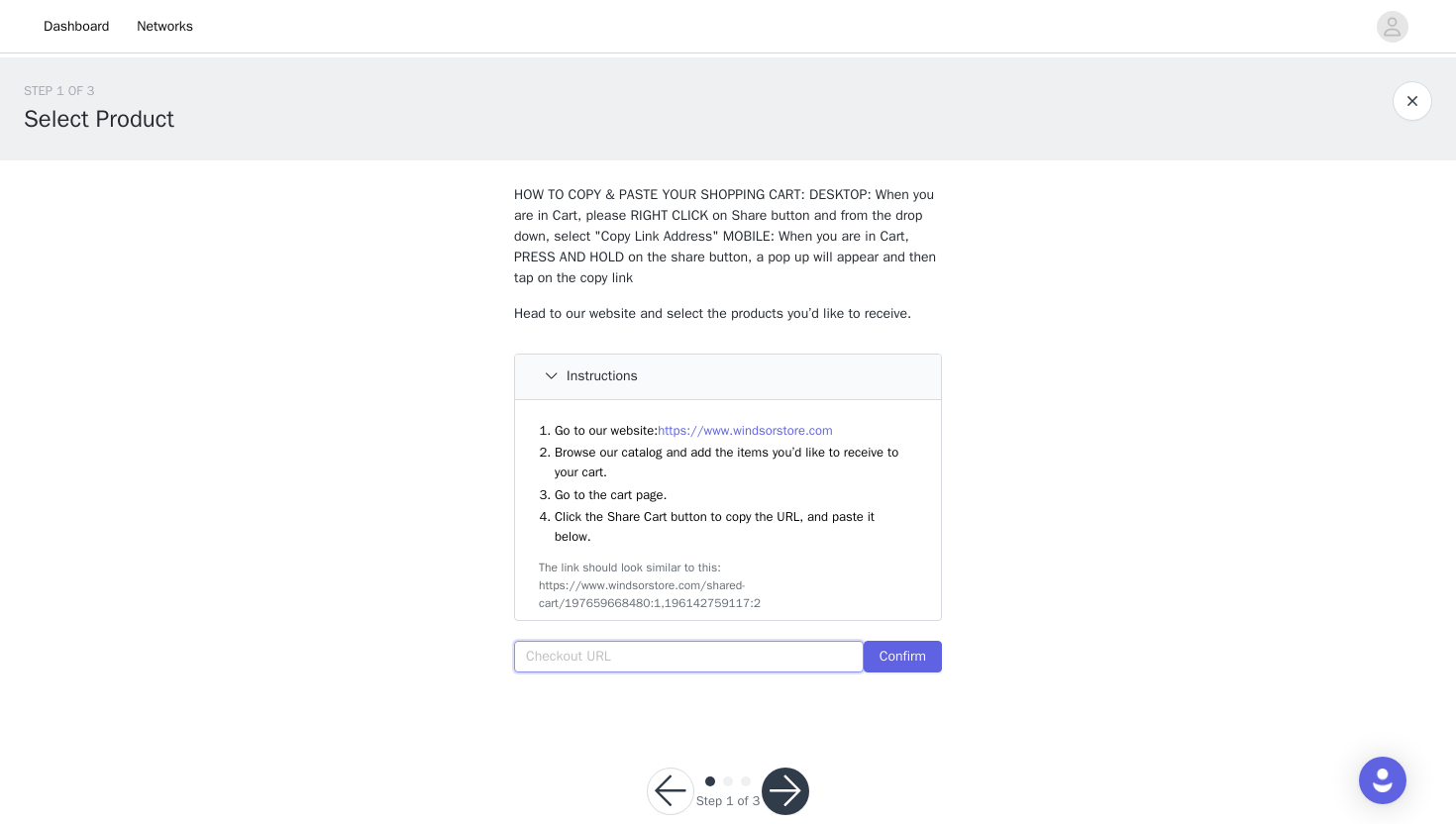 paste on "https://www.windsorstore.com/cart/43374942715955:1,43374942584883:1,43281561124915:1,43292753395763:1,43244128796723:1,43244125650995:1,42948131094579:1" 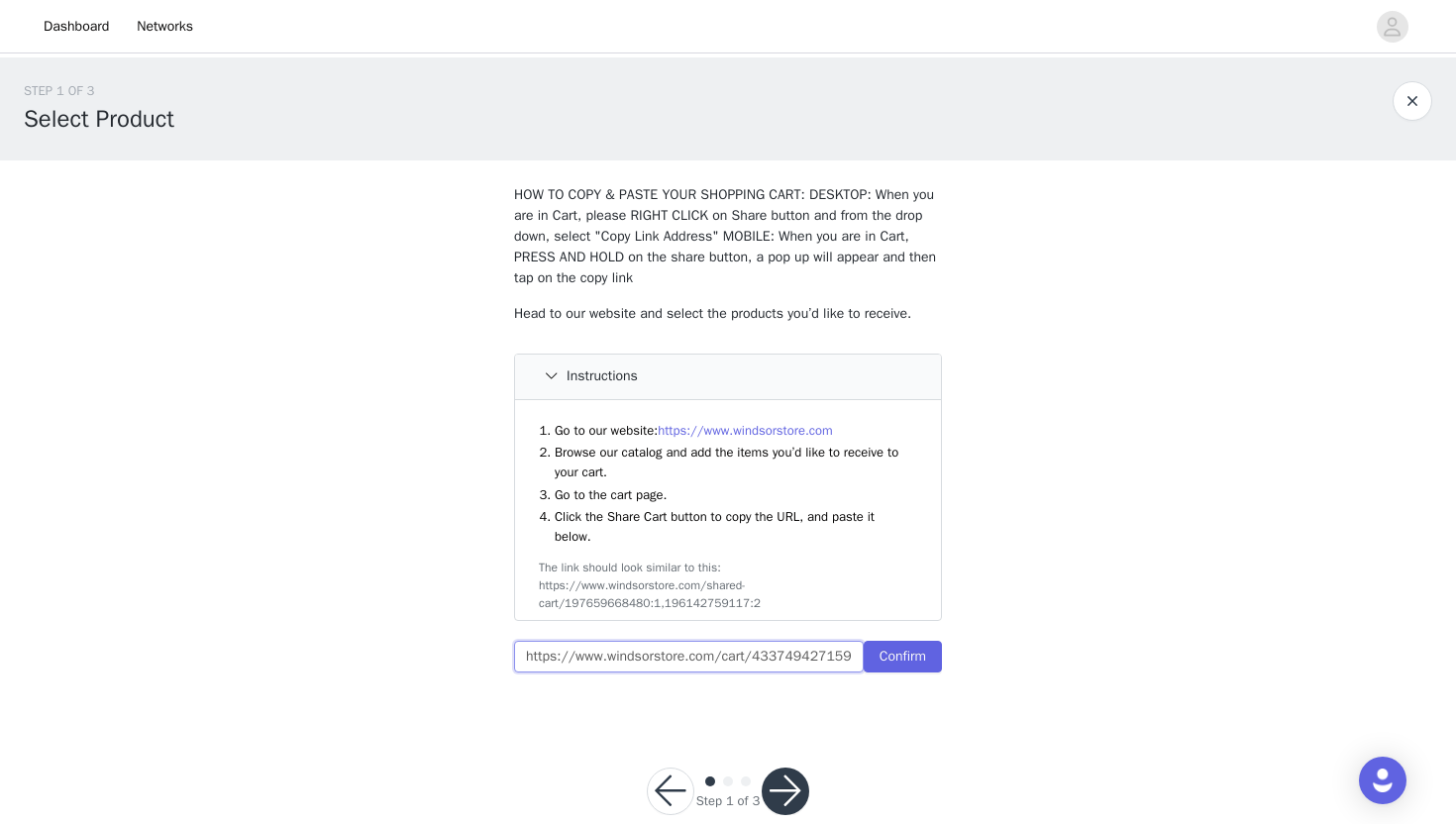scroll, scrollTop: 0, scrollLeft: 858, axis: horizontal 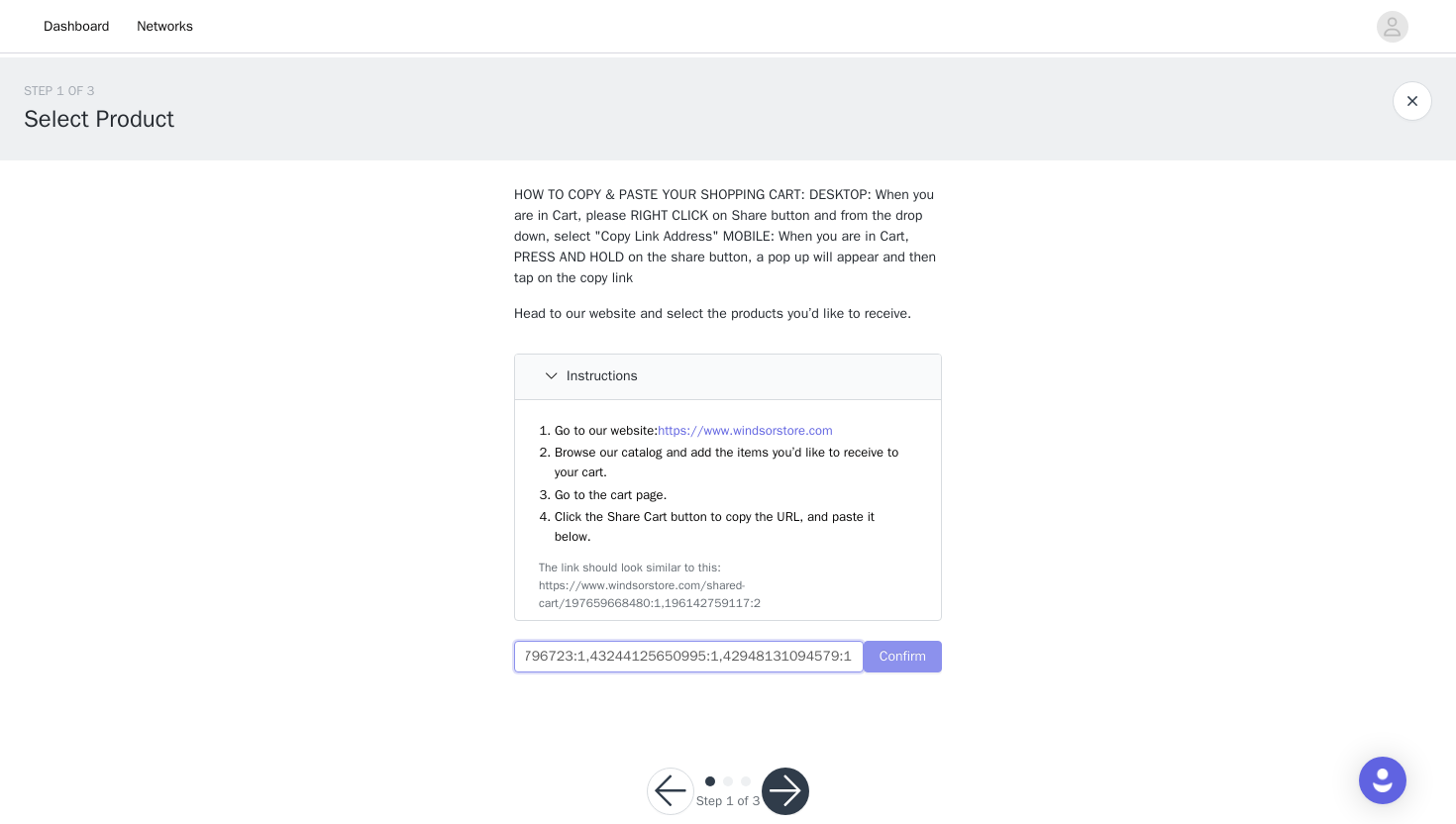 type on "https://www.windsorstore.com/cart/43374942715955:1,43374942584883:1,43281561124915:1,43292753395763:1,43244128796723:1,43244125650995:1,42948131094579:1" 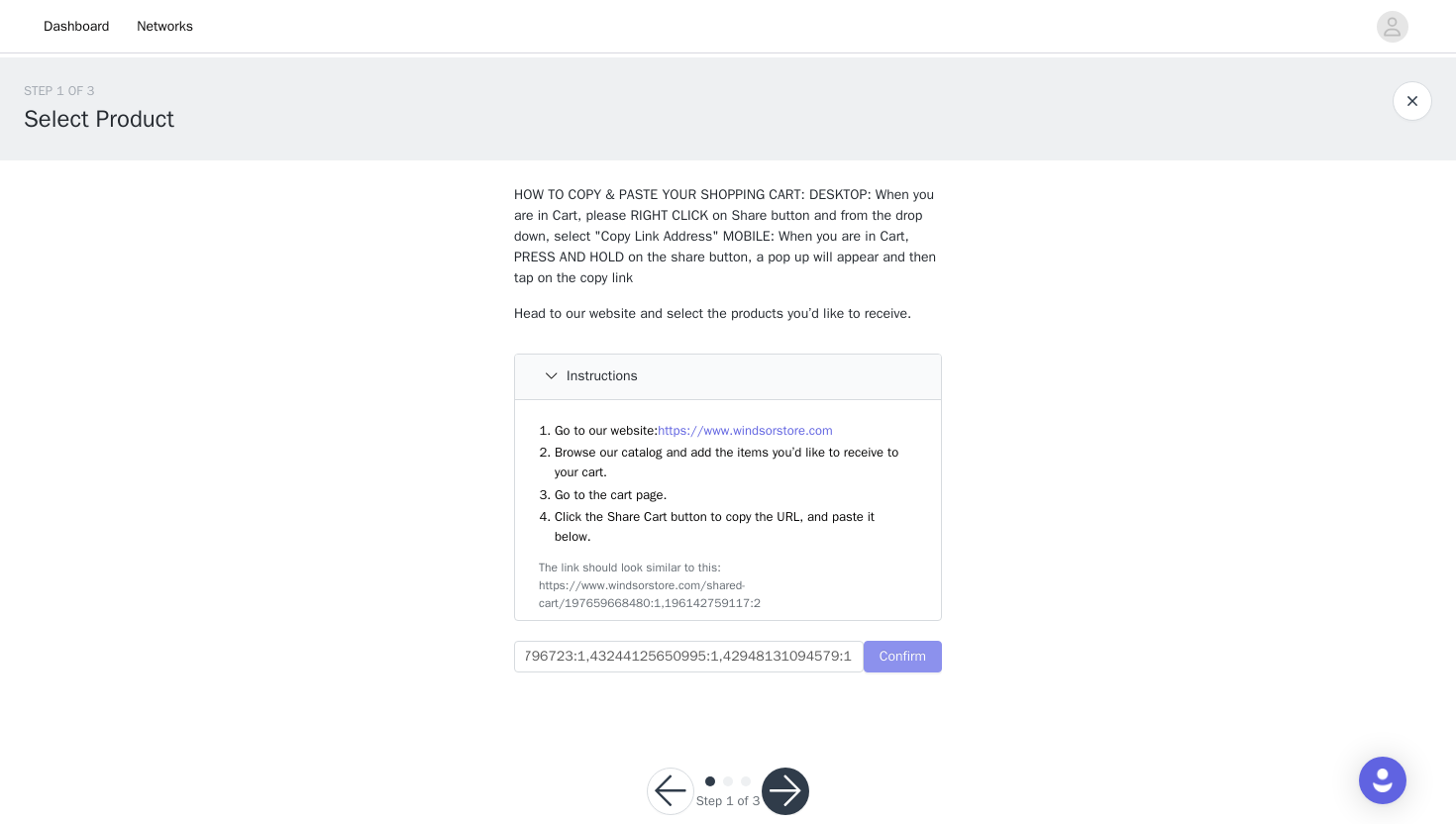 scroll, scrollTop: 0, scrollLeft: 0, axis: both 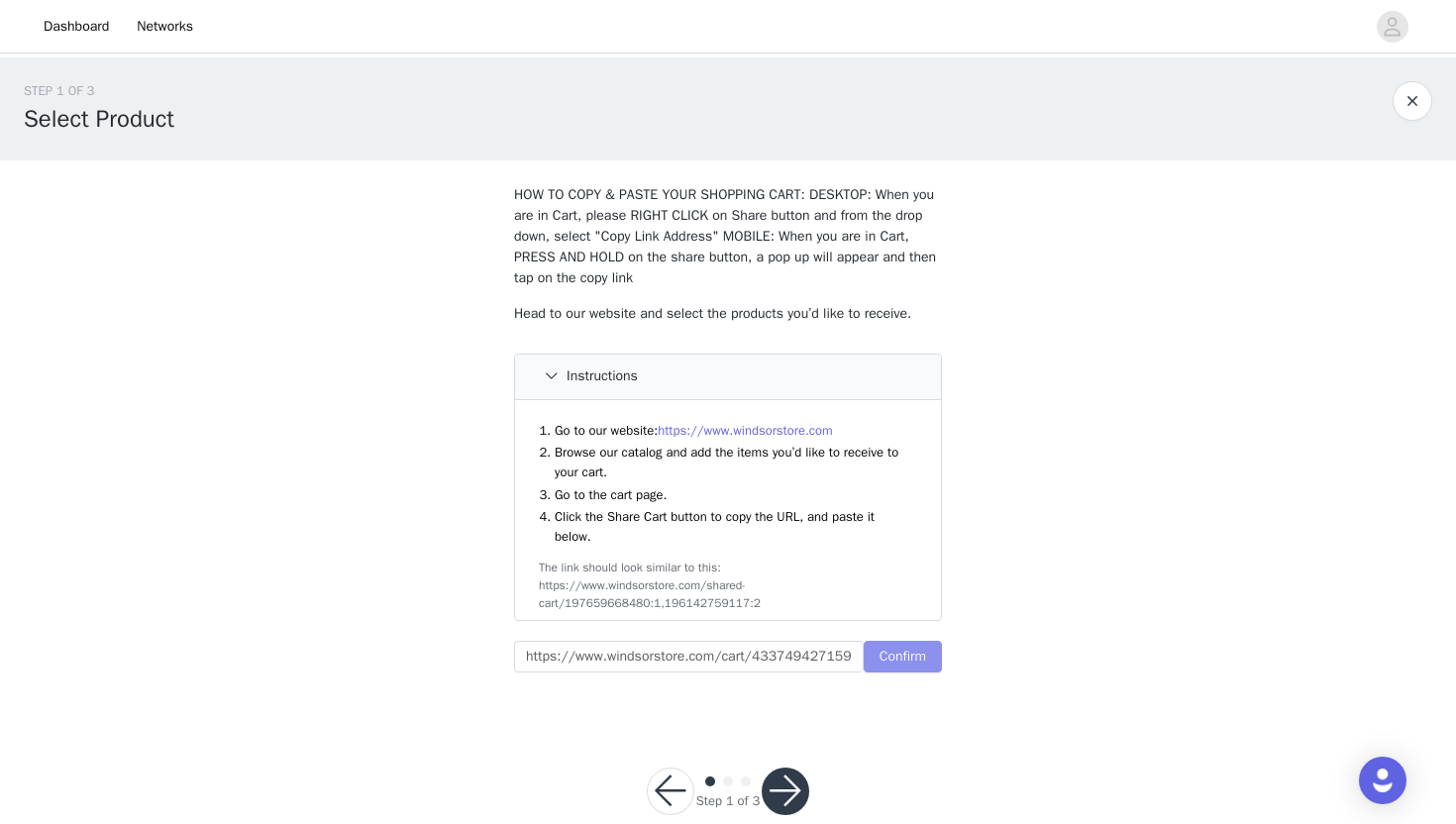 click on "Confirm" at bounding box center (902, 657) 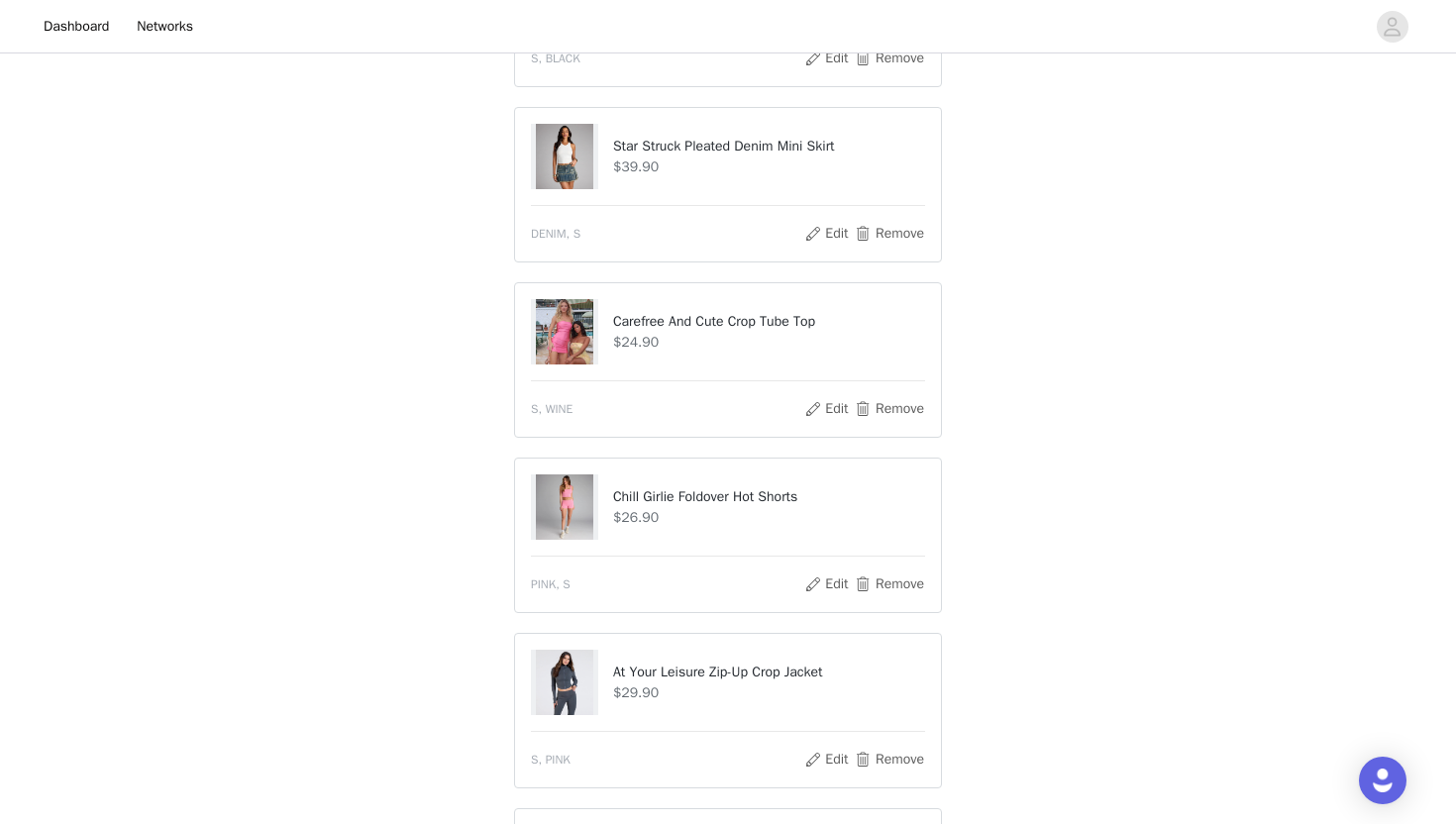 scroll, scrollTop: 1241, scrollLeft: 0, axis: vertical 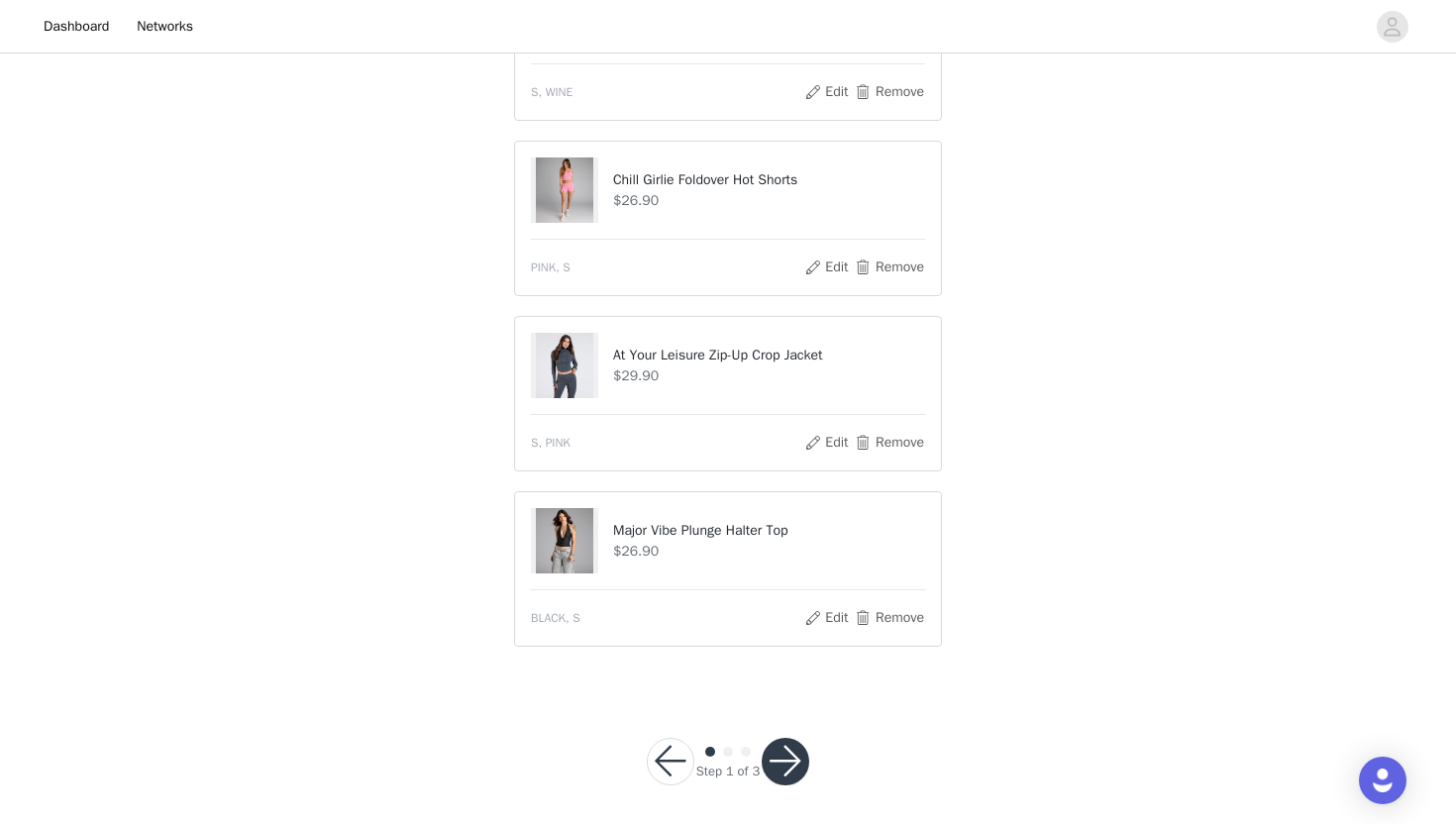 click at bounding box center (785, 762) 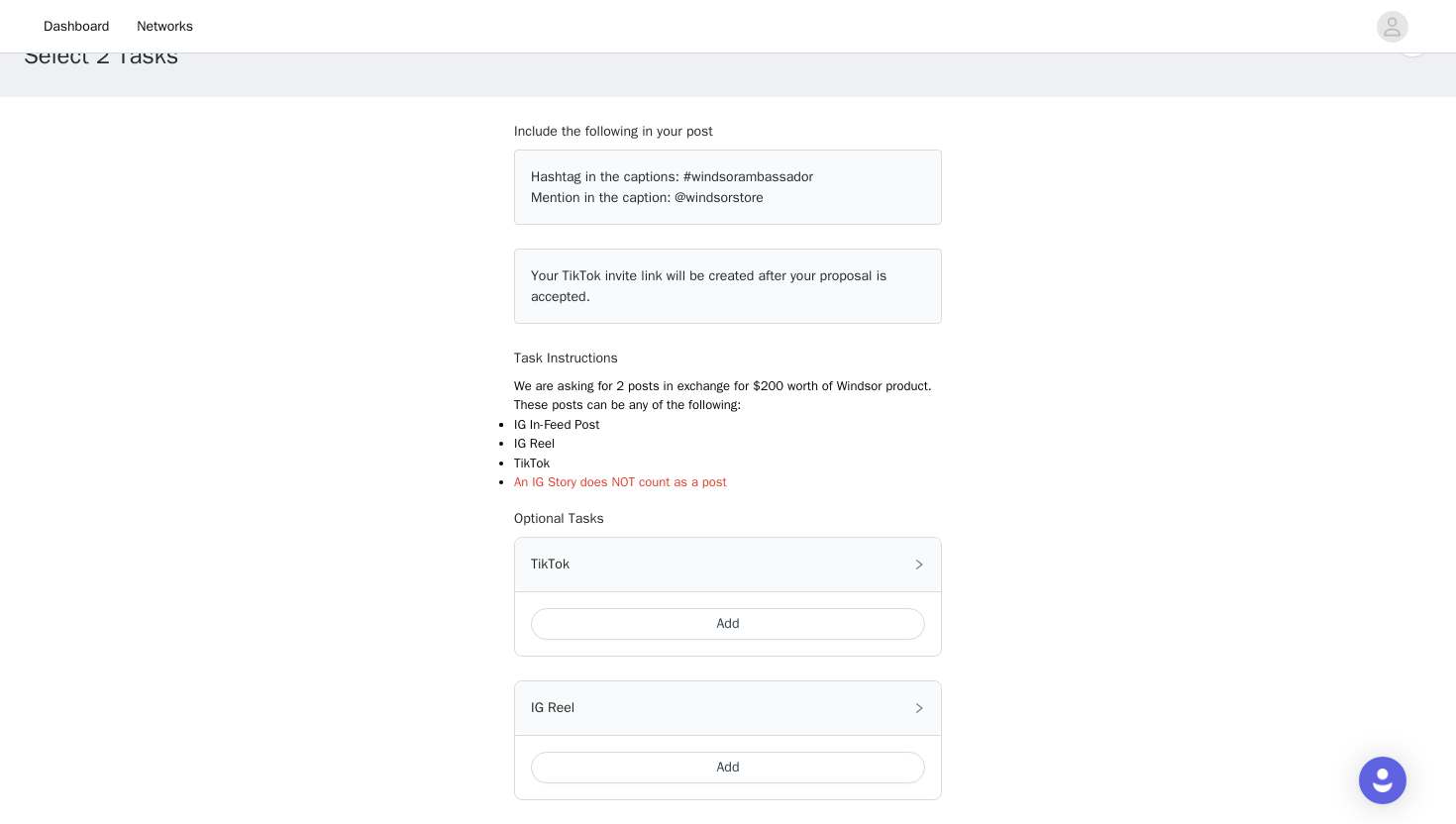 scroll, scrollTop: 59, scrollLeft: 0, axis: vertical 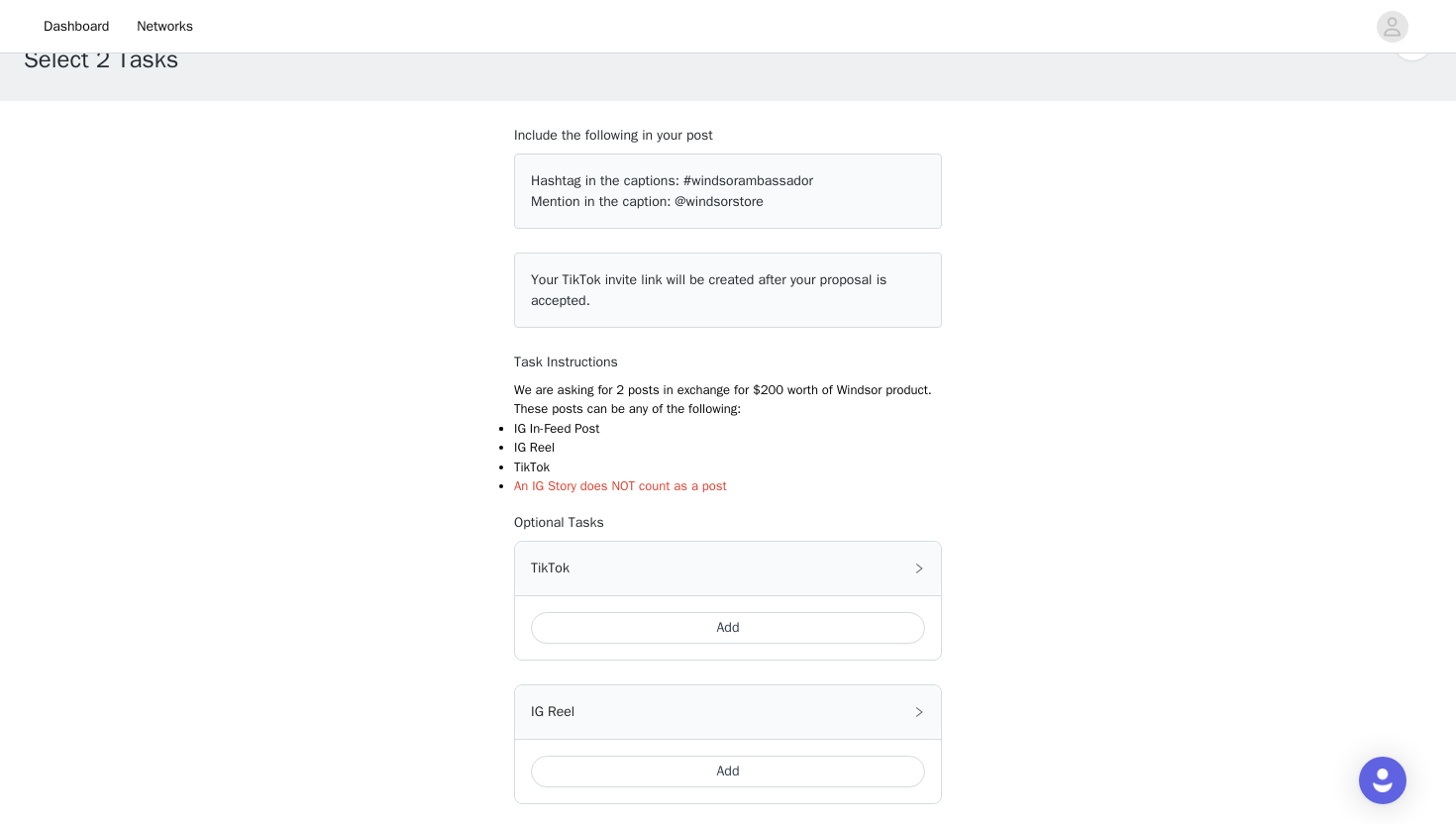 click on "Add" at bounding box center (728, 628) 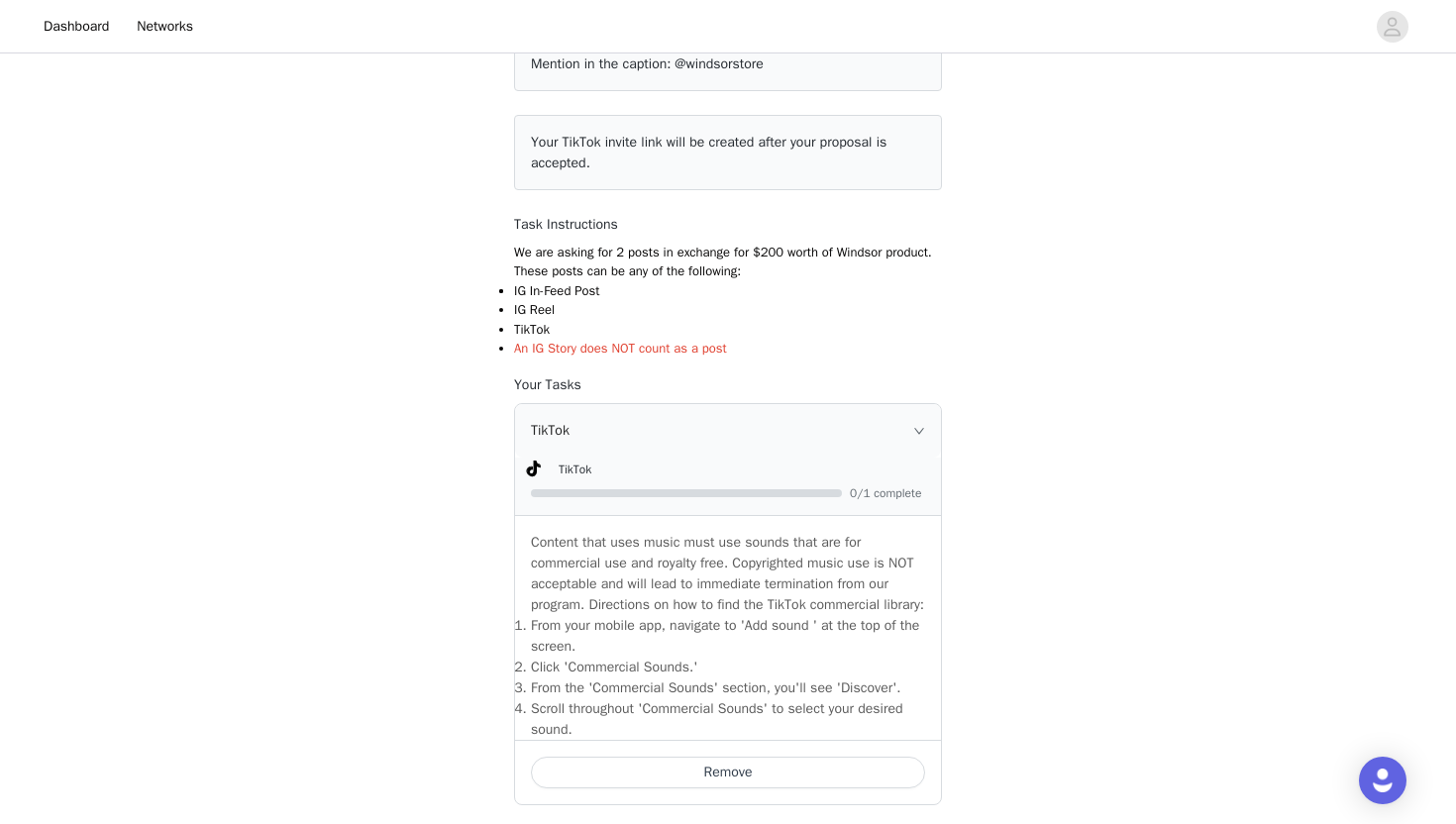 scroll, scrollTop: 436, scrollLeft: 0, axis: vertical 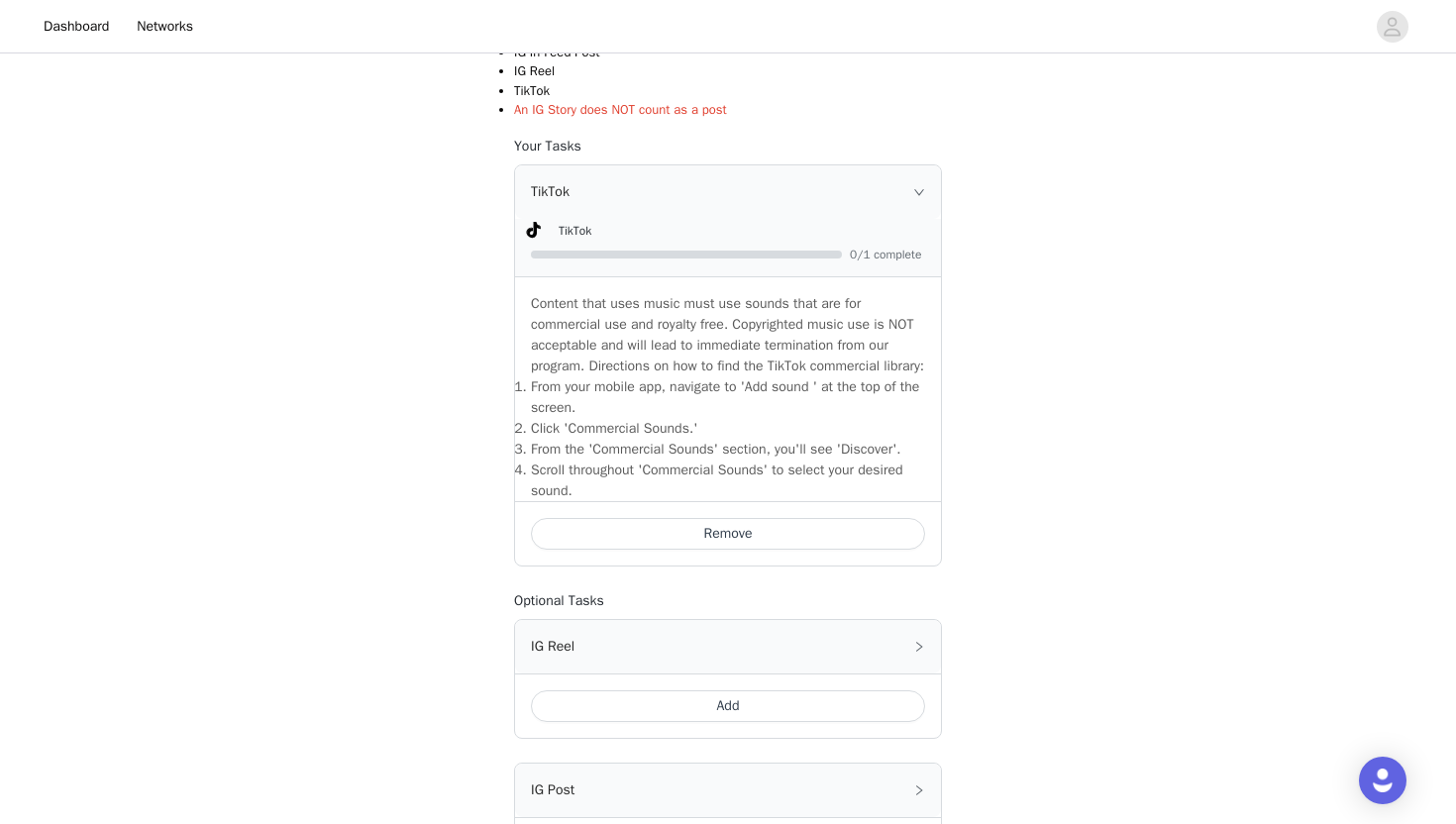 click on "Remove" at bounding box center (728, 534) 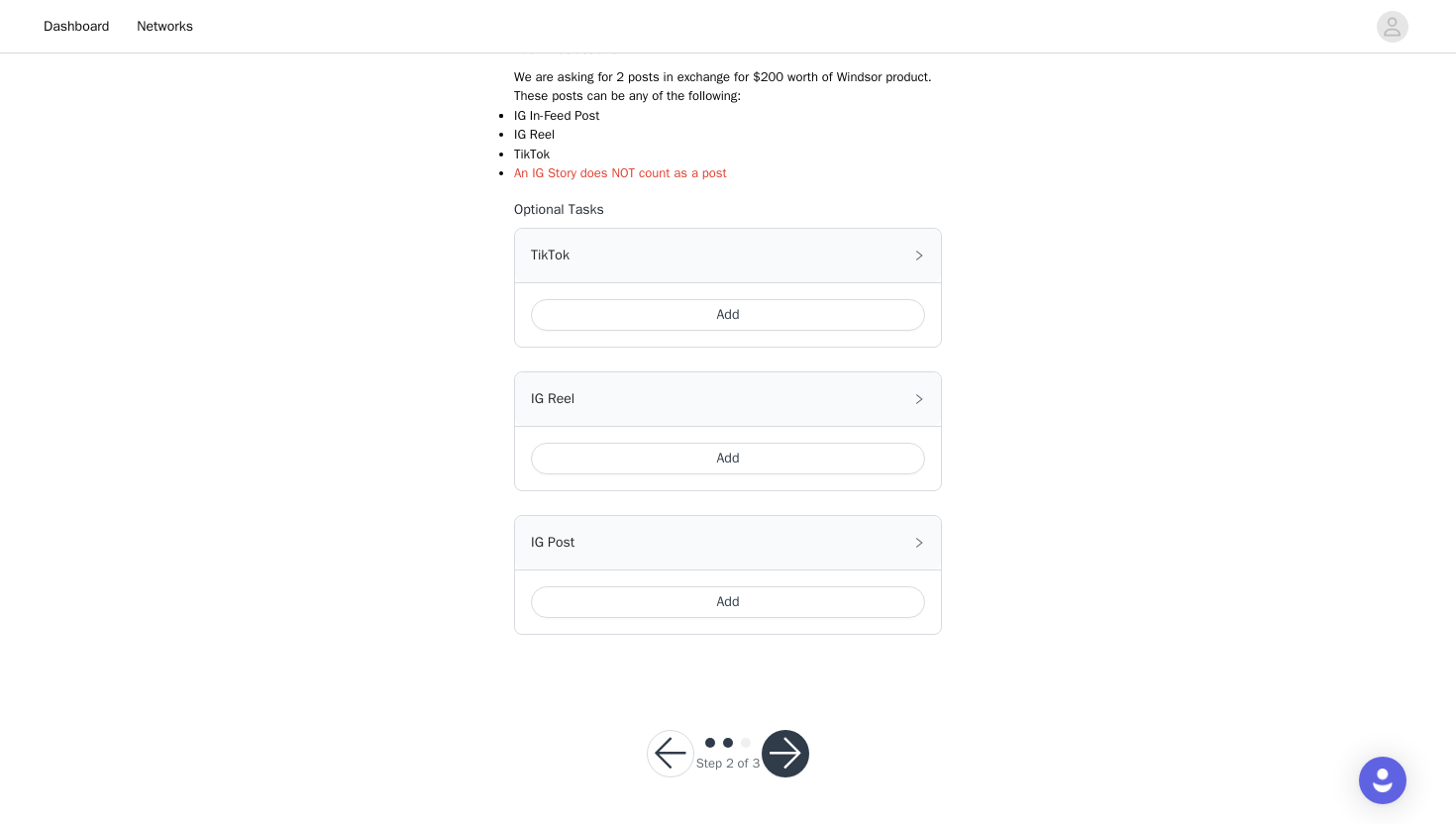 click 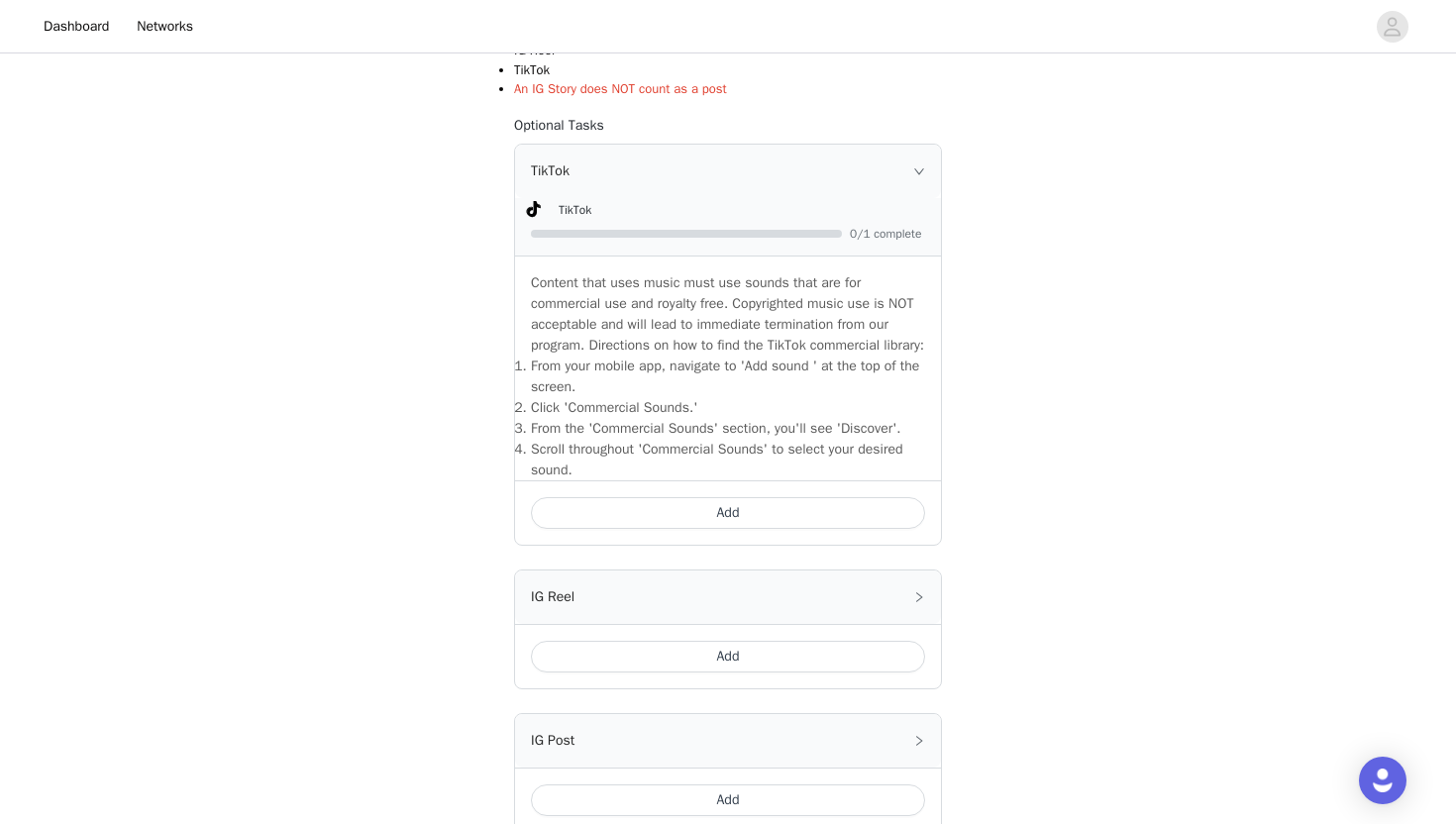 scroll, scrollTop: 675, scrollLeft: 0, axis: vertical 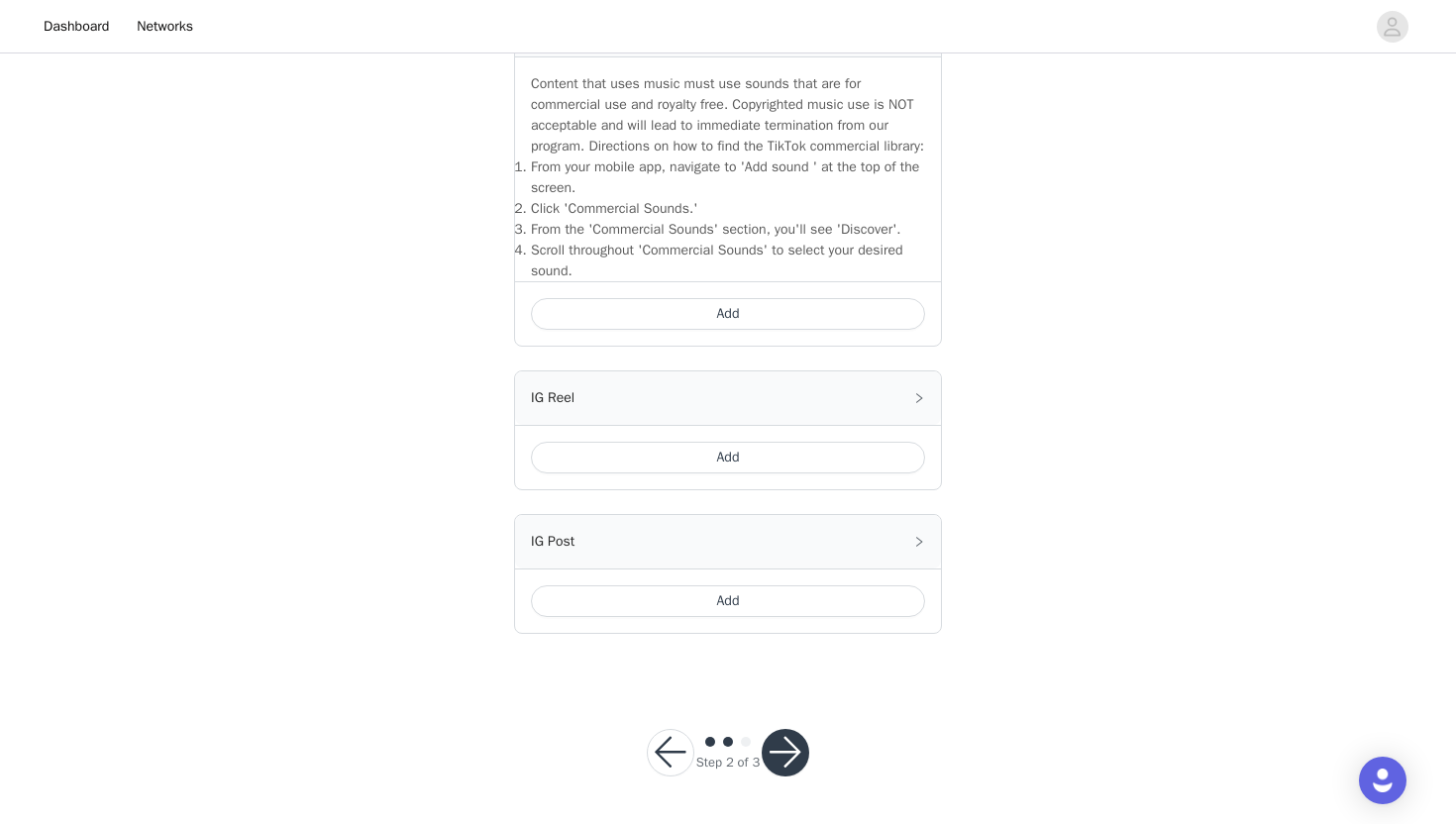 click on "Add" at bounding box center (728, 314) 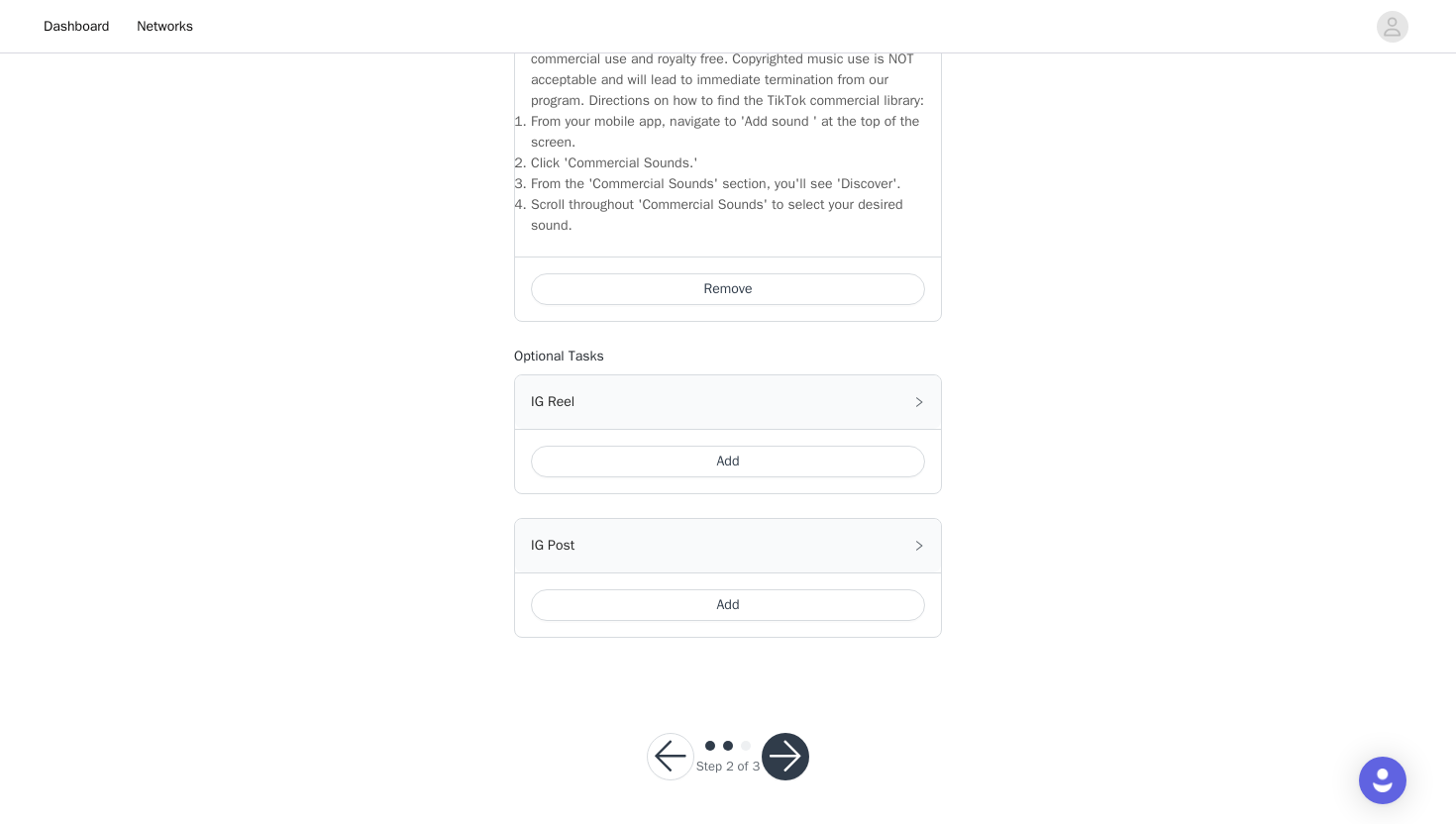 scroll, scrollTop: 704, scrollLeft: 0, axis: vertical 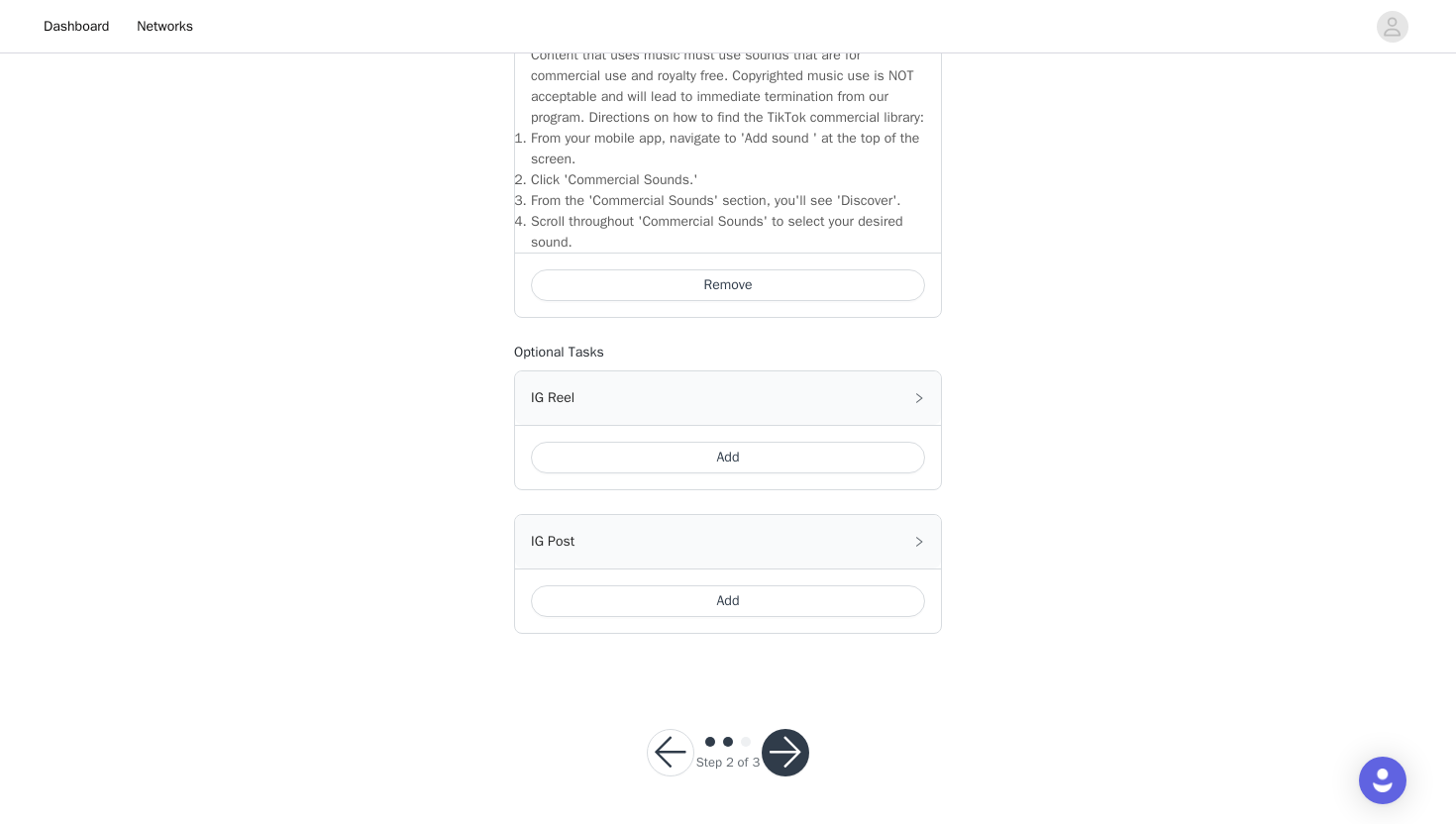 click on "Add" at bounding box center (728, 458) 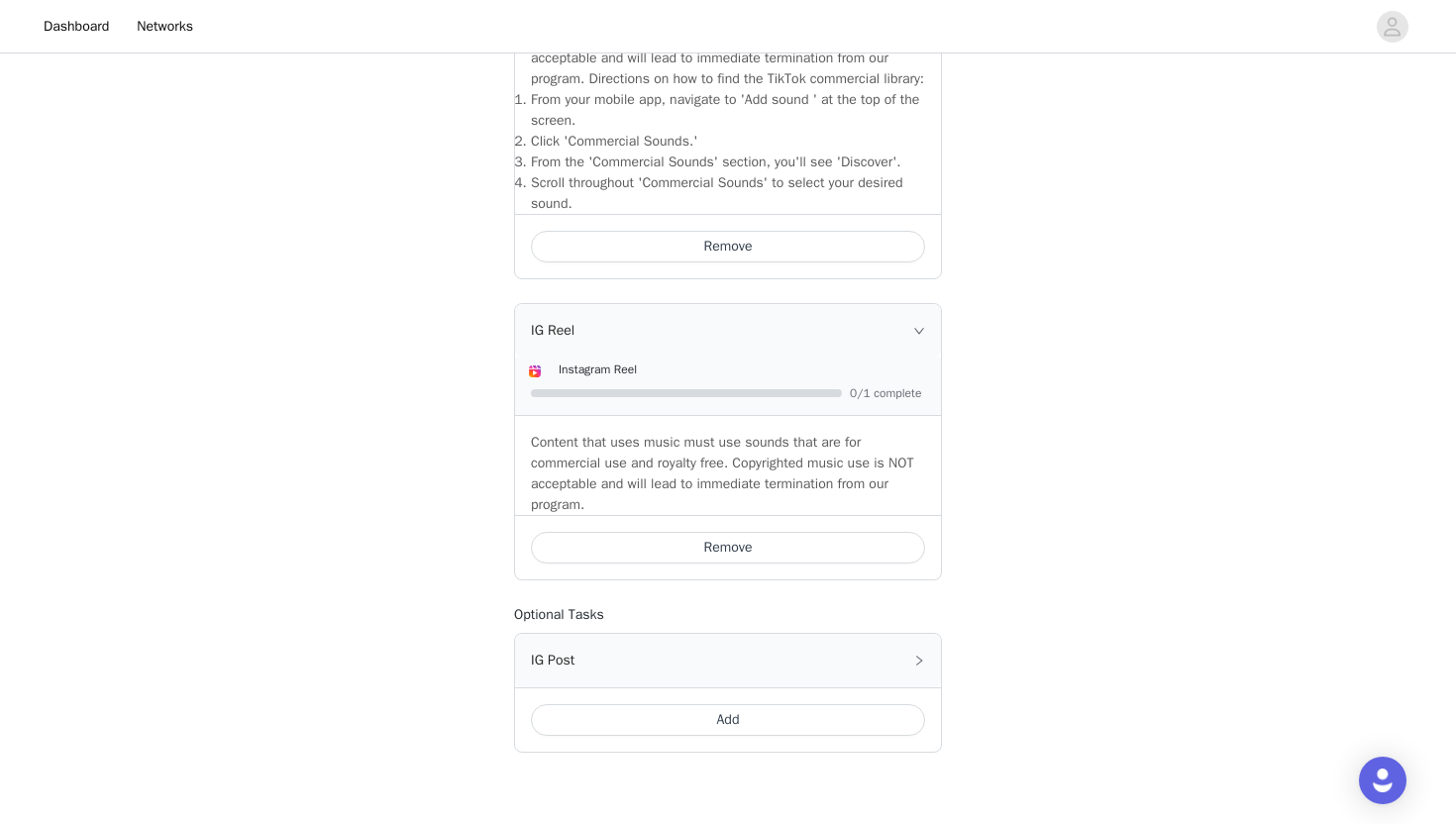 click on "Remove" at bounding box center (728, 548) 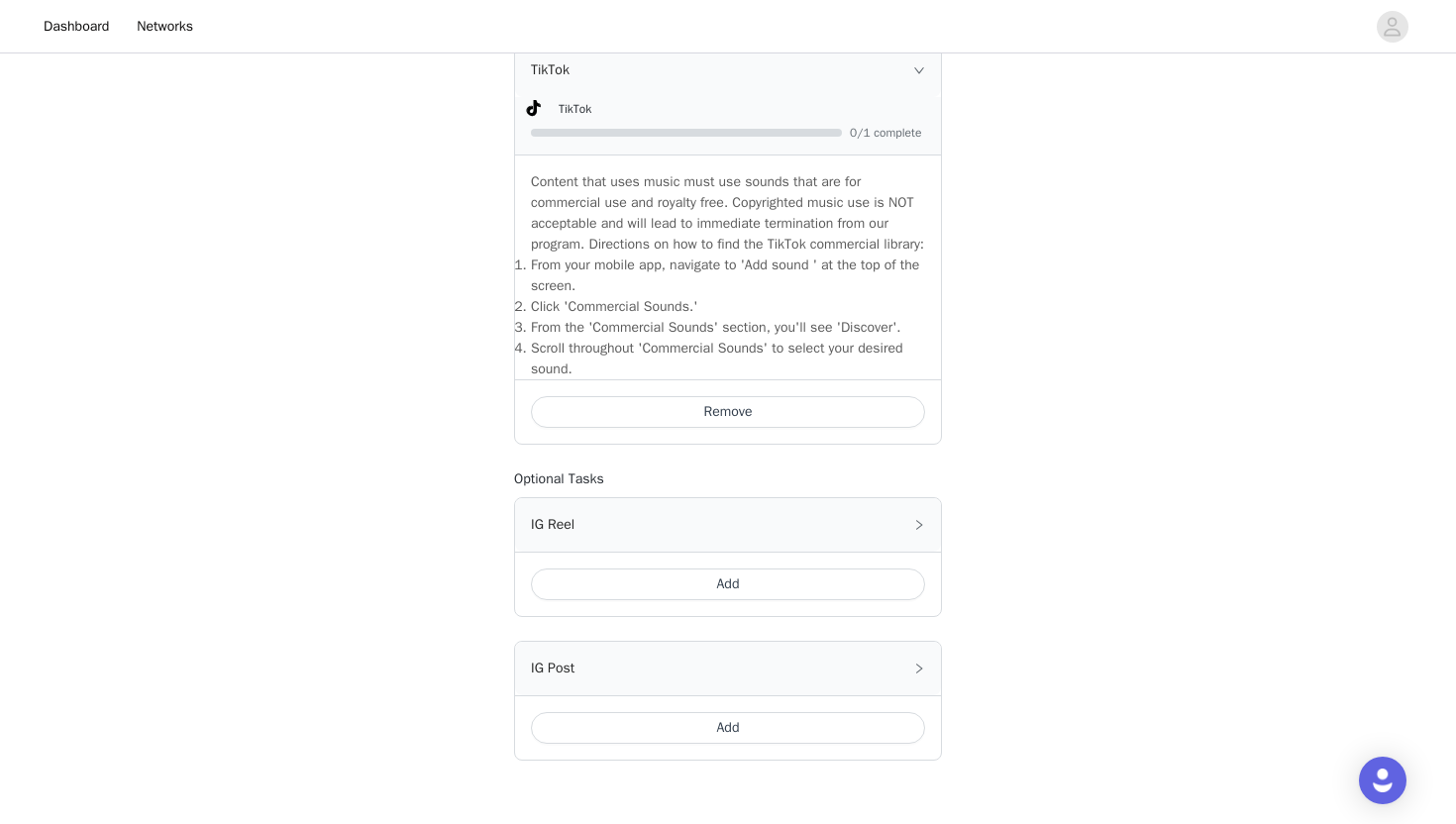 scroll, scrollTop: 704, scrollLeft: 0, axis: vertical 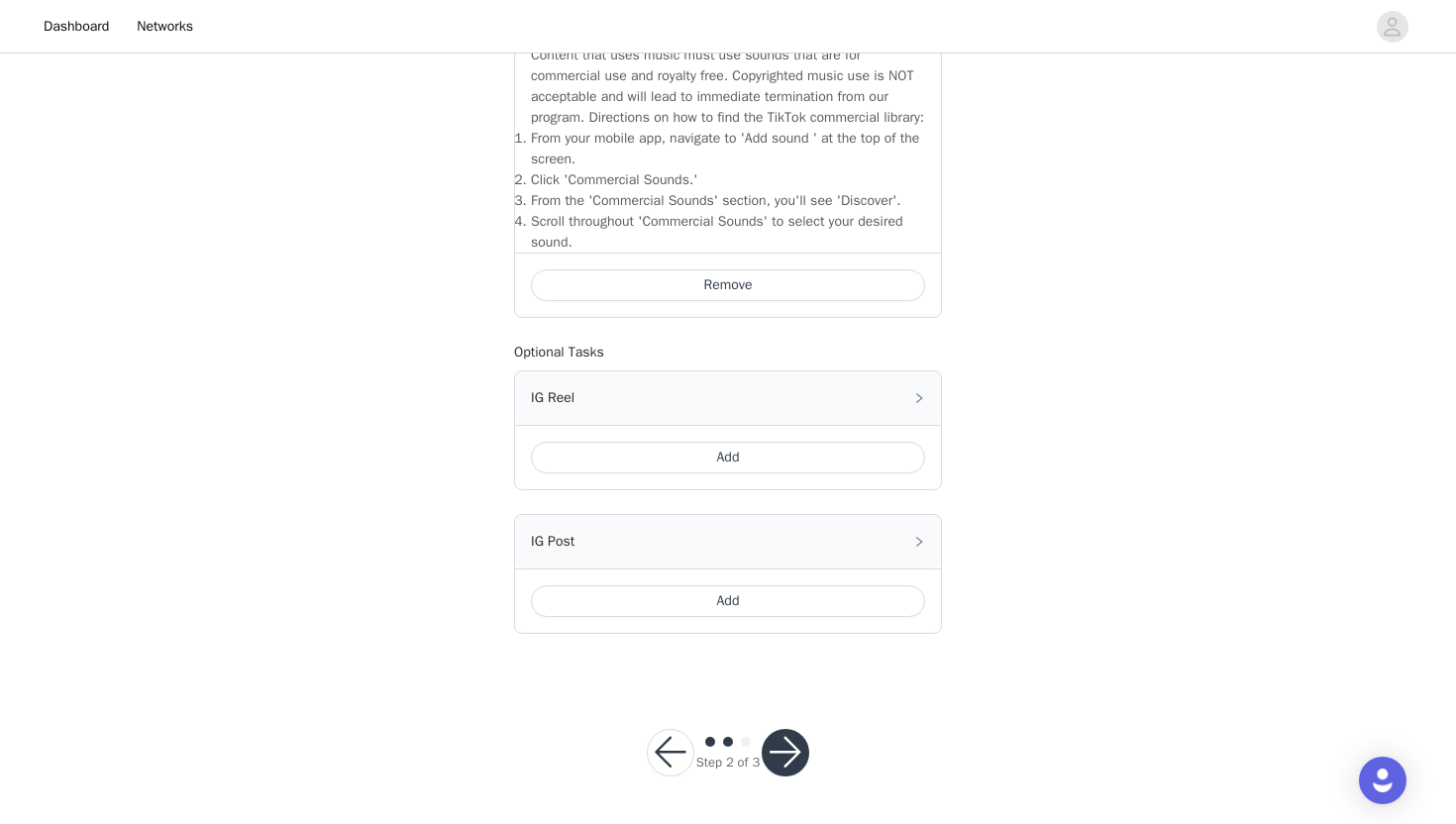 click at bounding box center [785, 753] 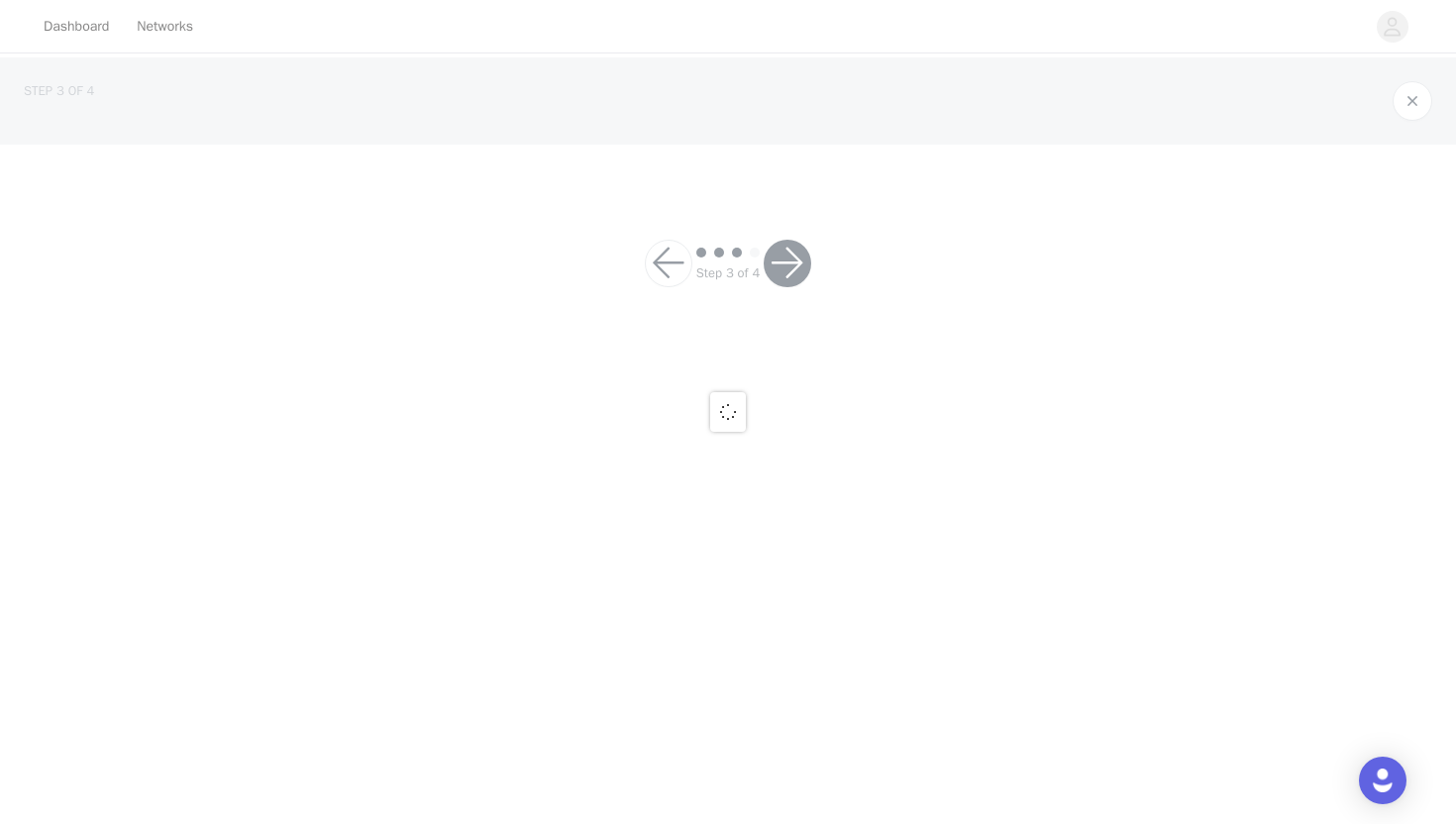 scroll, scrollTop: 0, scrollLeft: 0, axis: both 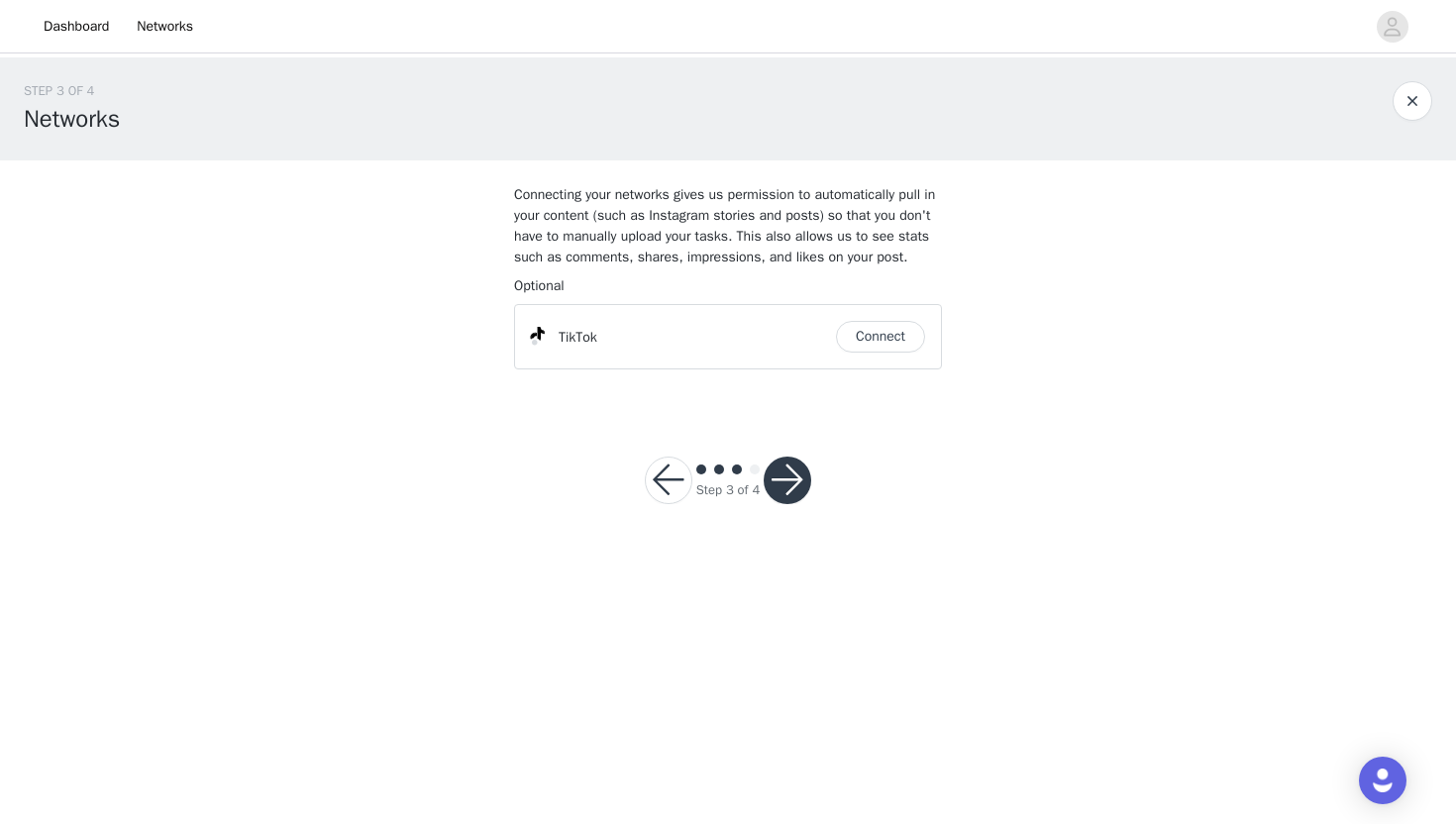 click at bounding box center (669, 480) 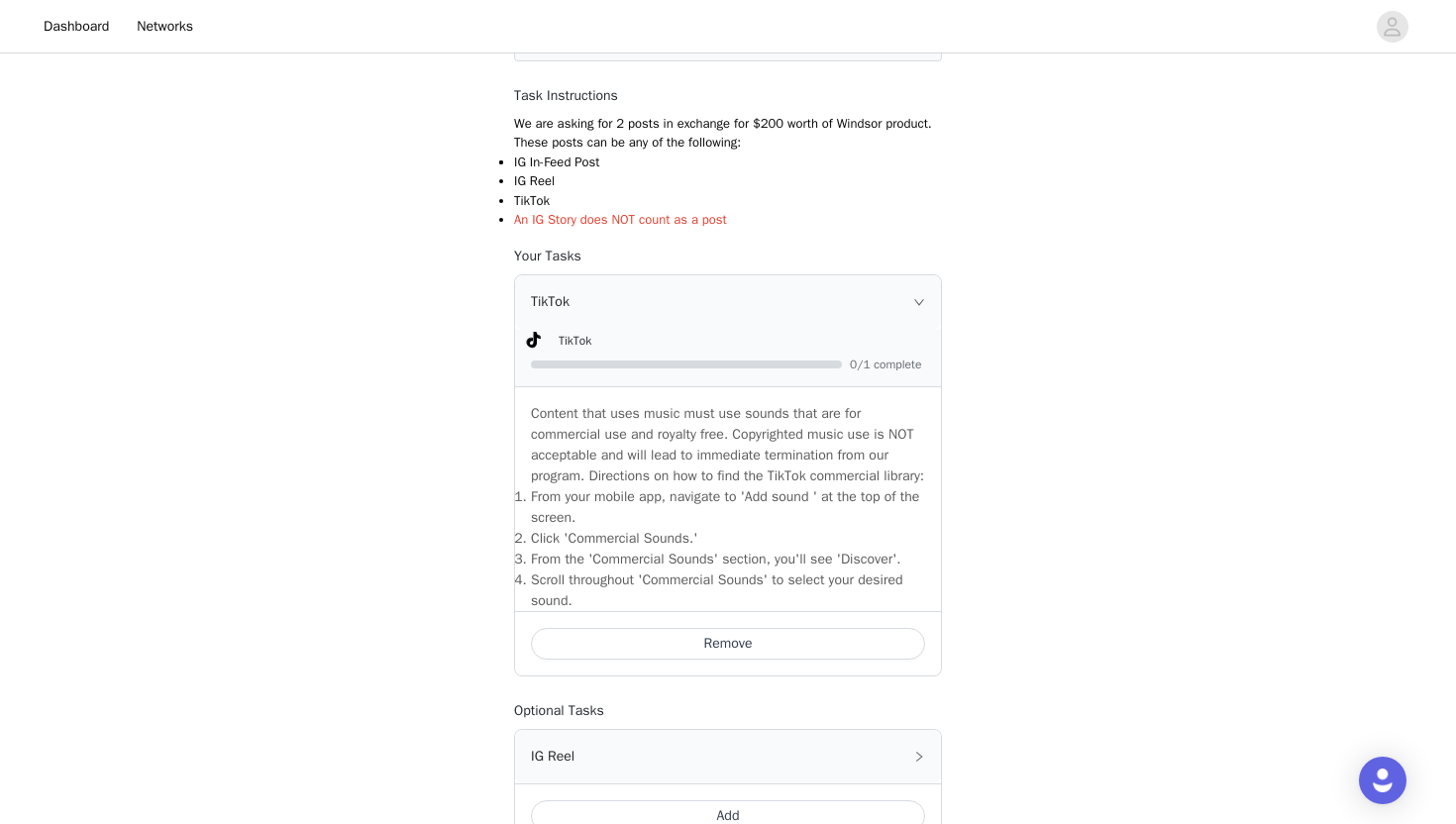 scroll, scrollTop: 442, scrollLeft: 0, axis: vertical 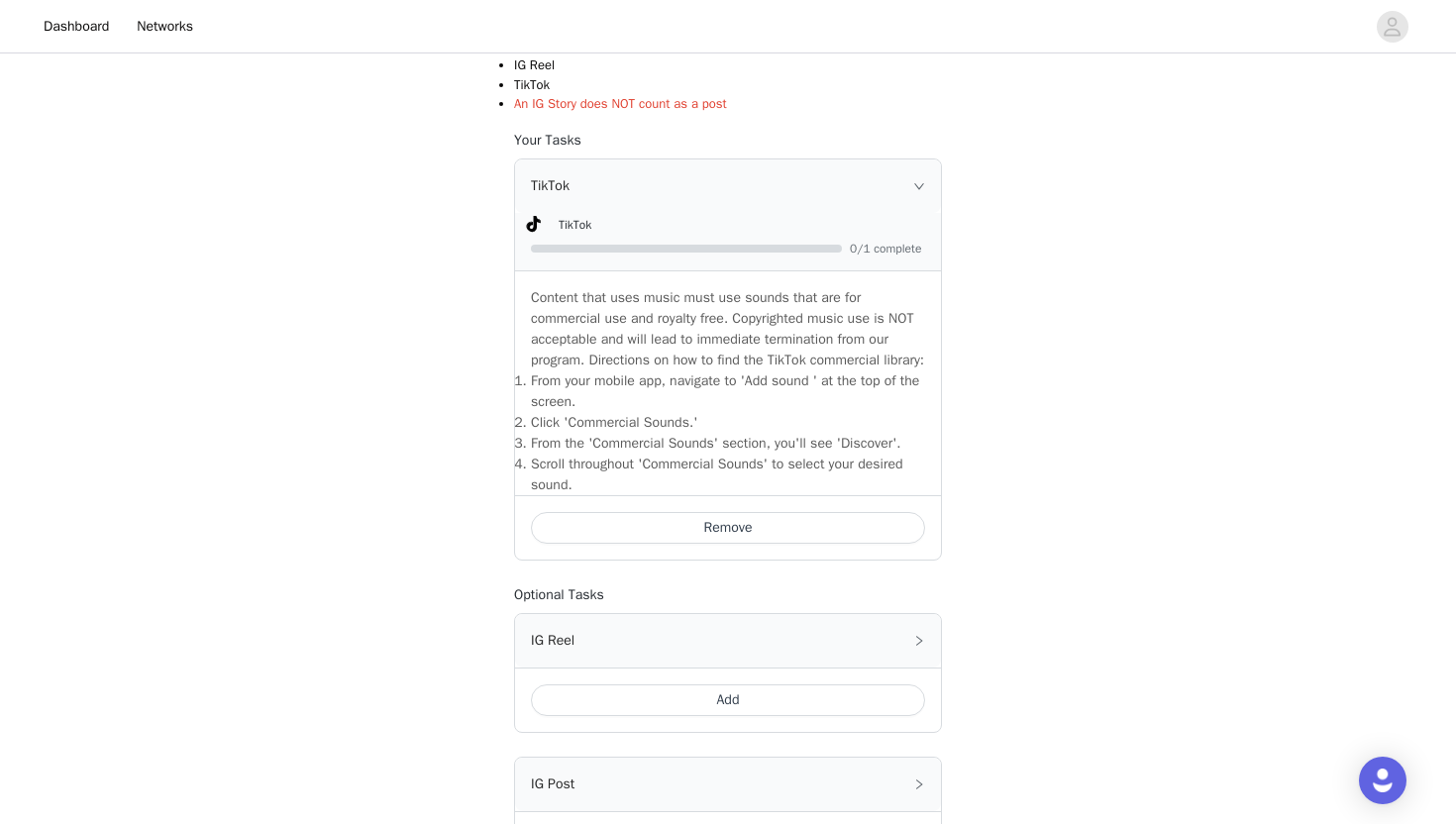 click 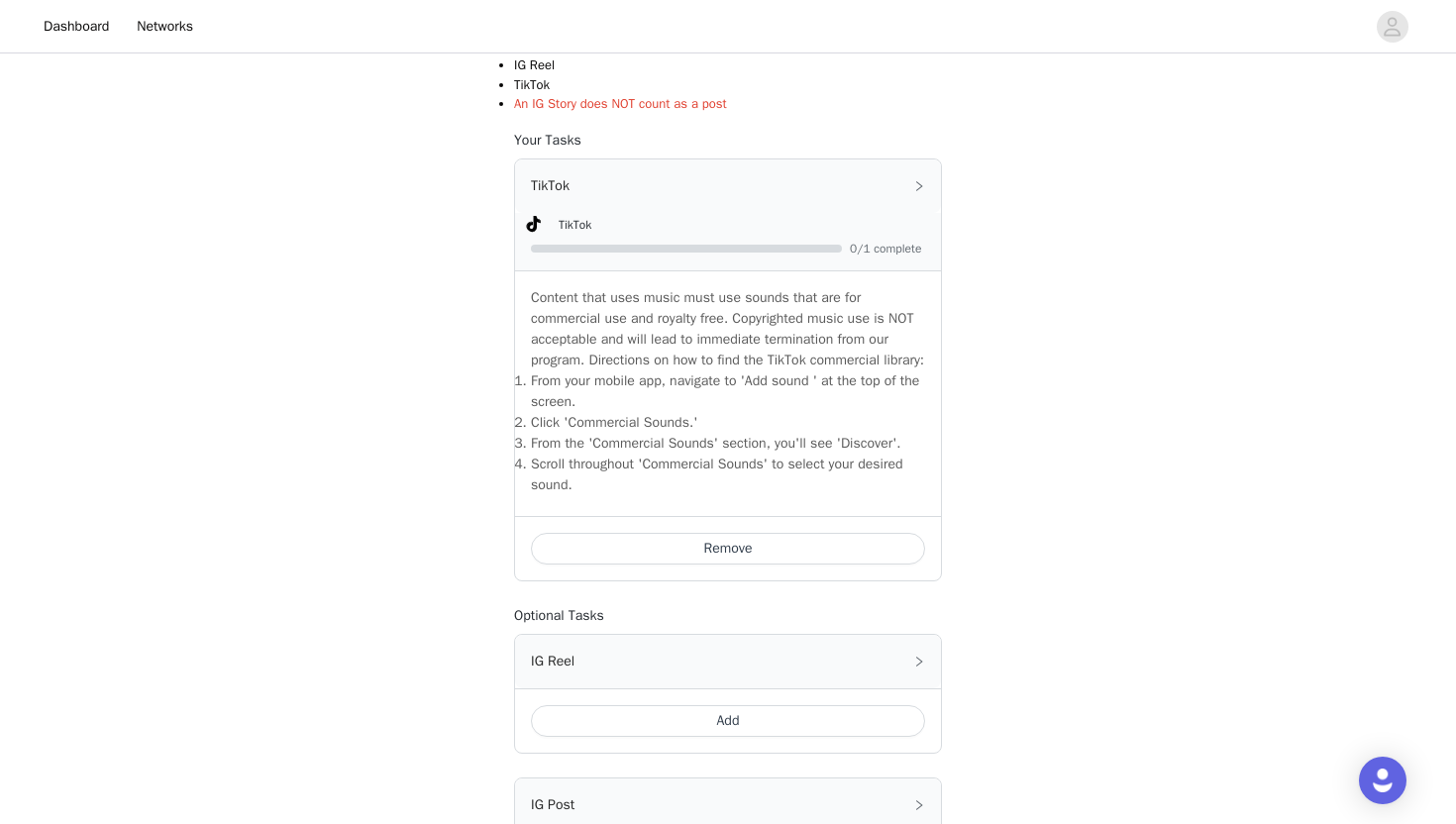 scroll, scrollTop: 401, scrollLeft: 0, axis: vertical 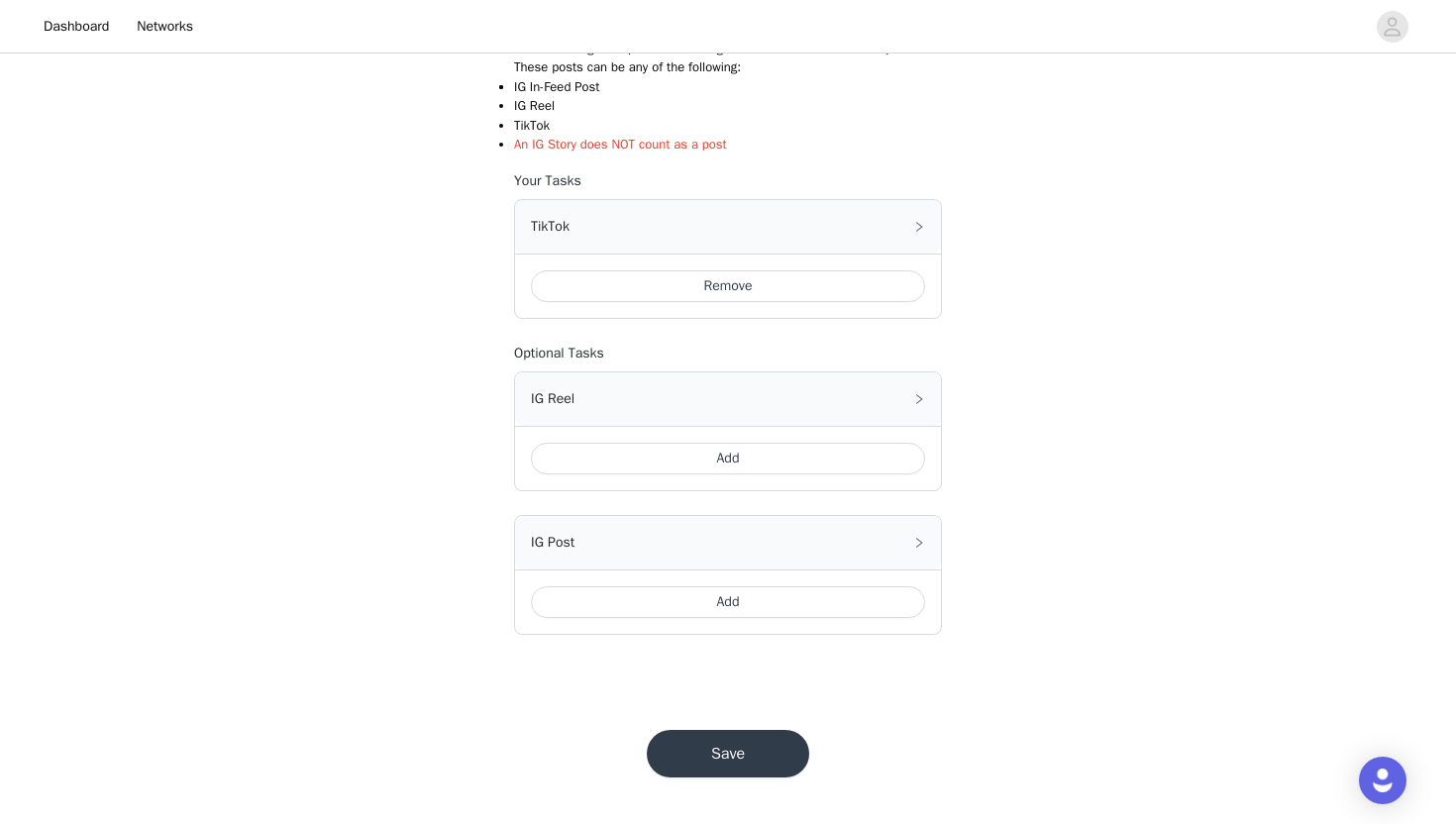 click on "Save" at bounding box center (728, 754) 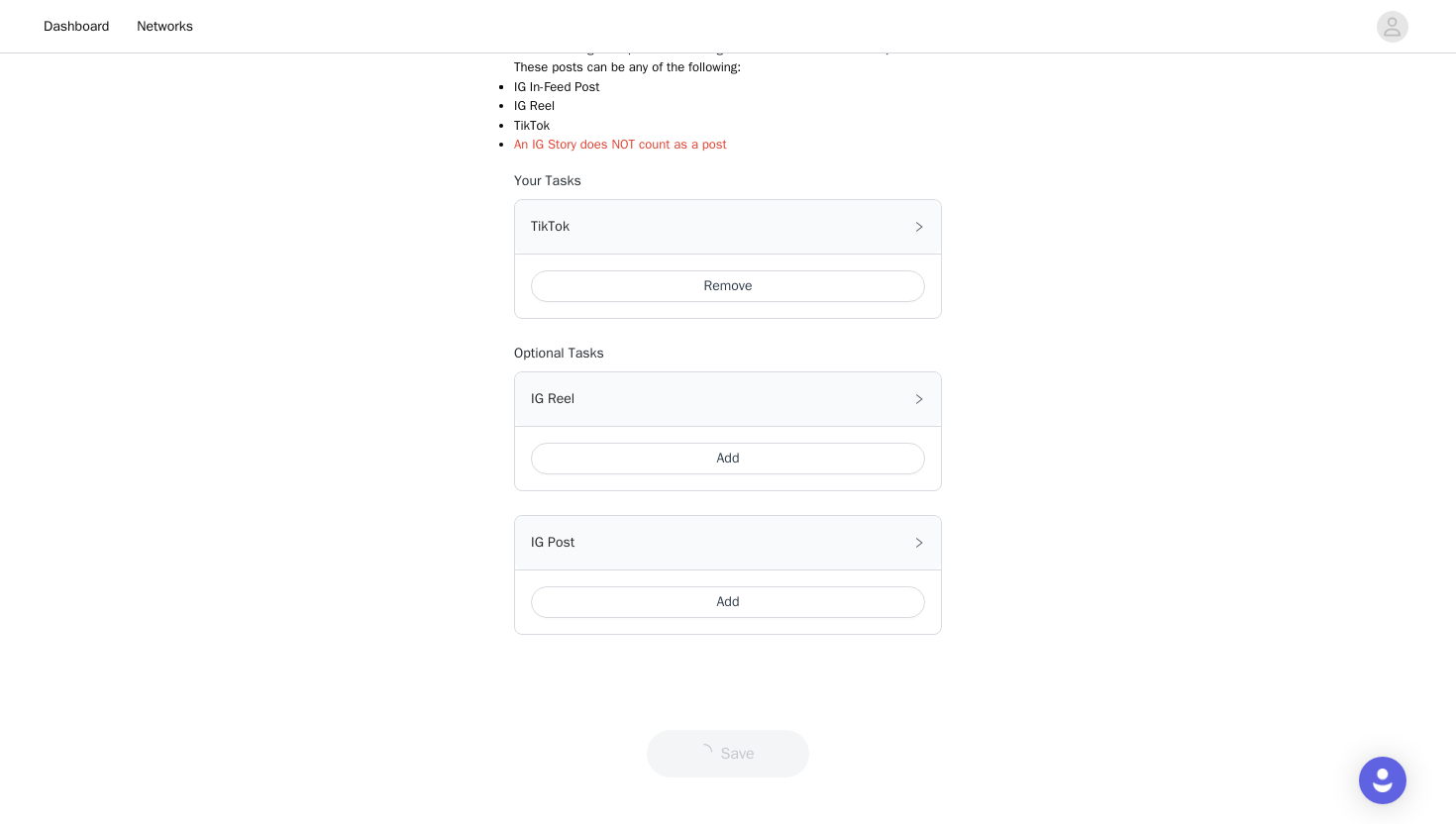 scroll, scrollTop: 0, scrollLeft: 0, axis: both 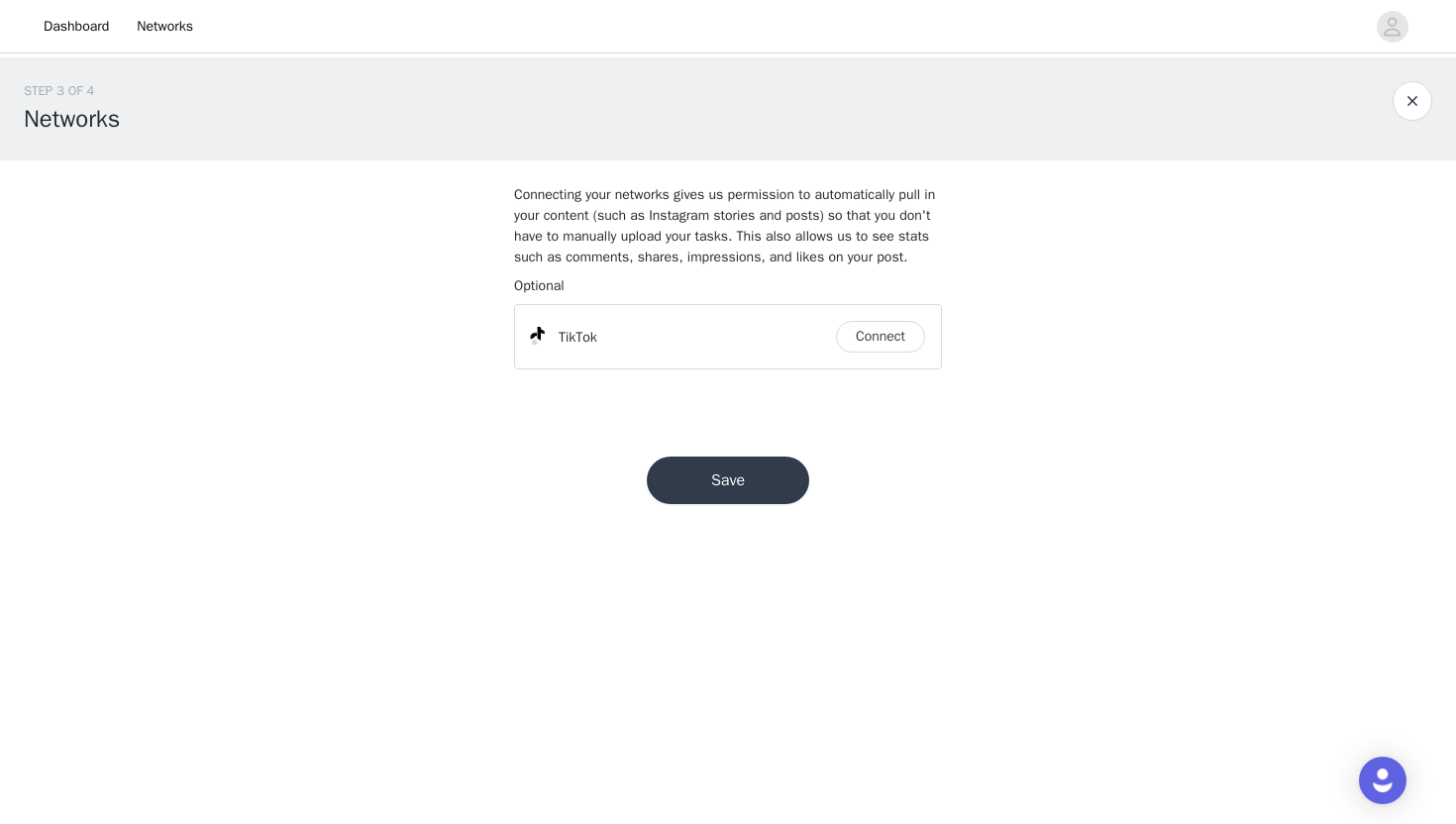 click on "Save" at bounding box center [728, 480] 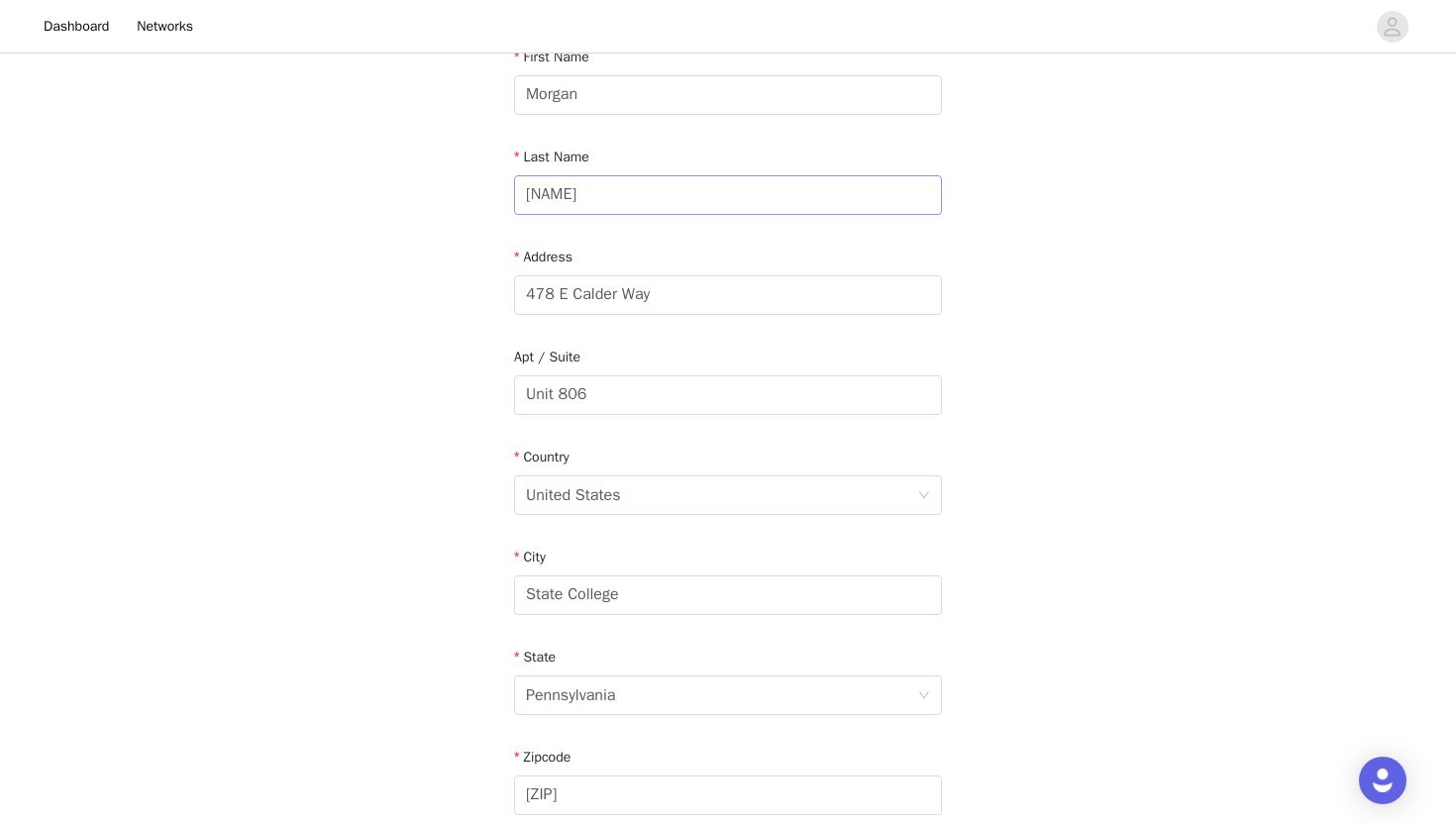 scroll, scrollTop: 241, scrollLeft: 0, axis: vertical 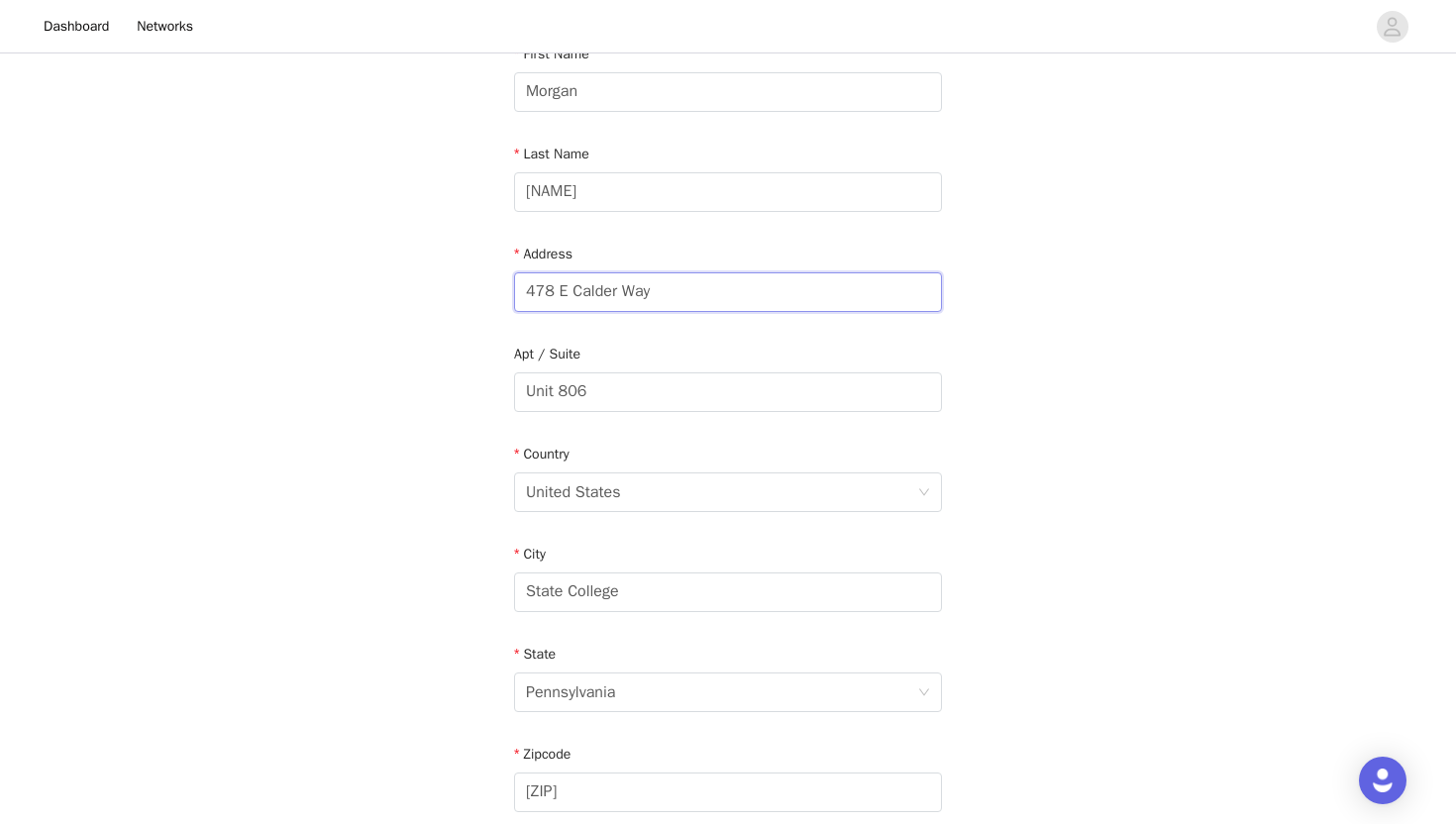 drag, startPoint x: 653, startPoint y: 300, endPoint x: 485, endPoint y: 277, distance: 169.5671 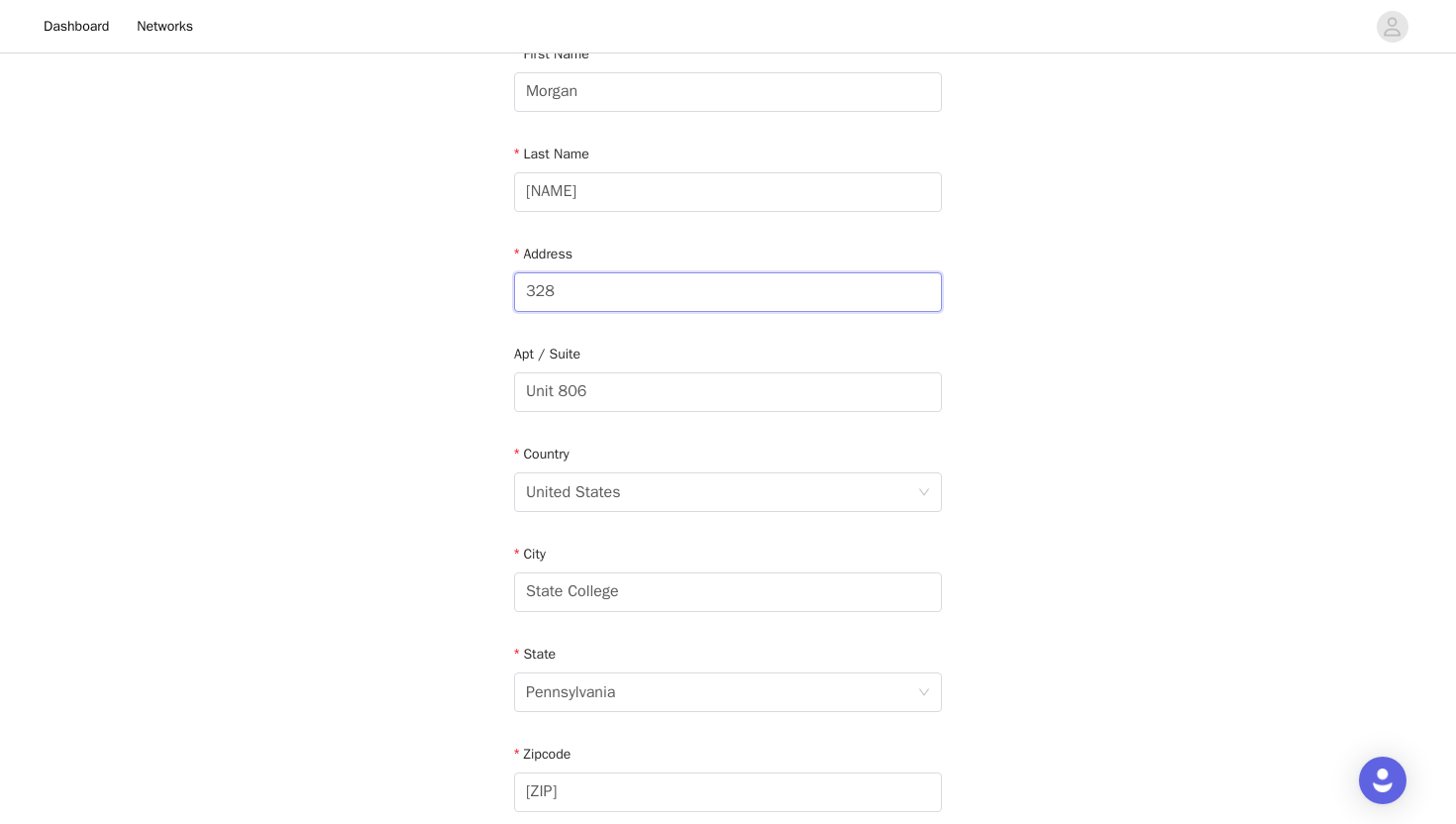 type on "328 Stoneyford Road" 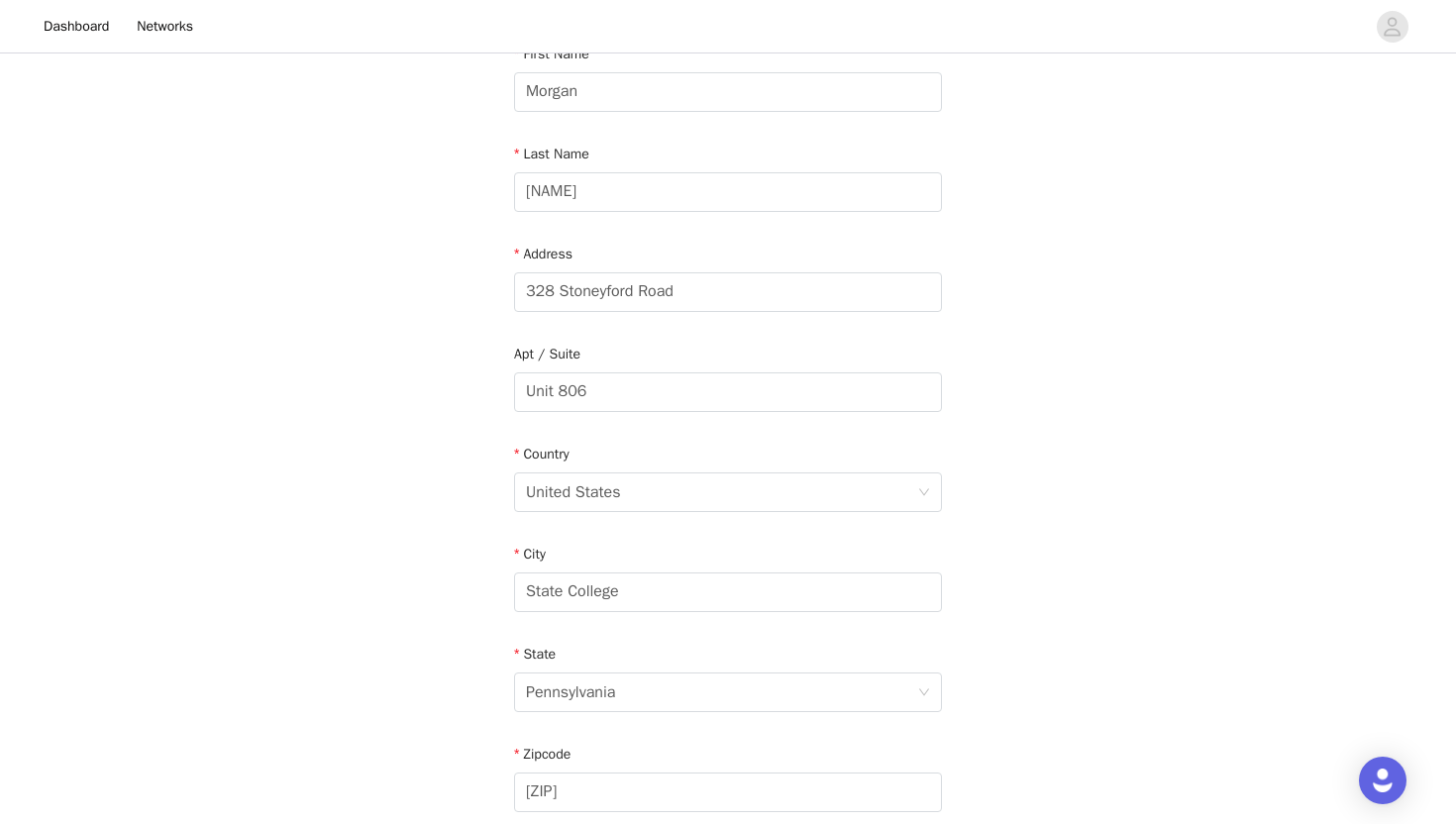 type on "[PHONE]" 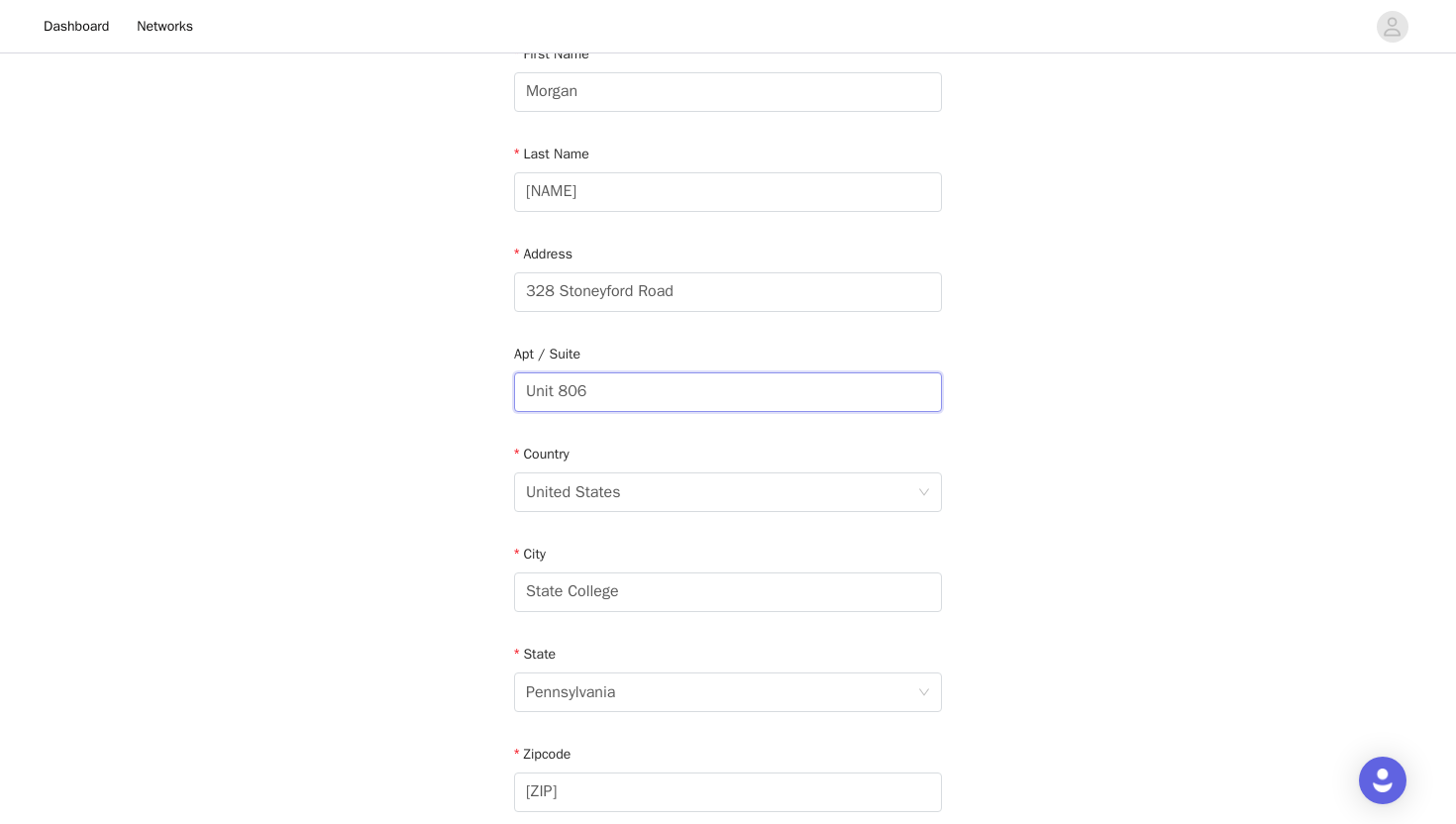 drag, startPoint x: 645, startPoint y: 384, endPoint x: 479, endPoint y: 370, distance: 166.5893 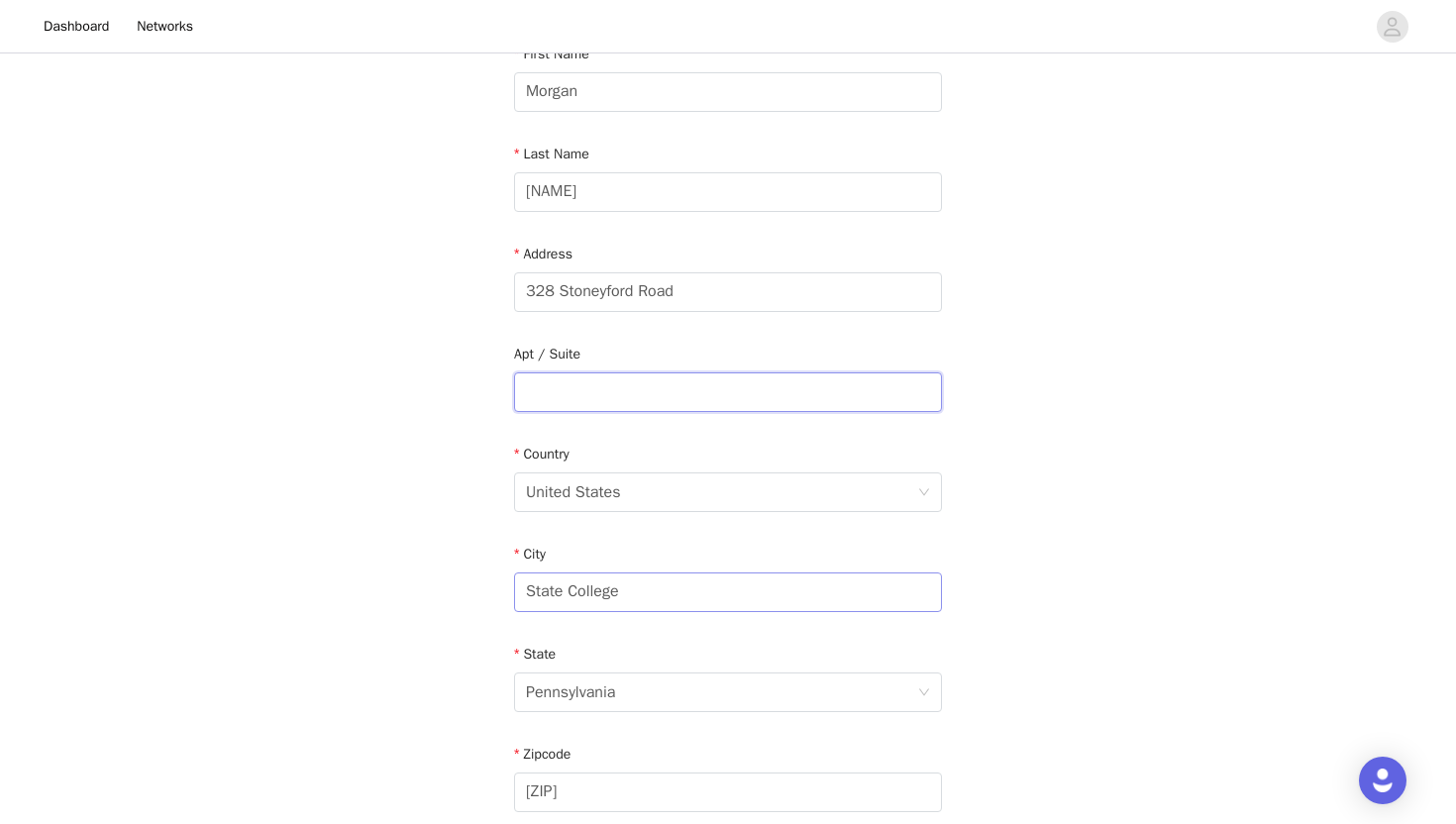 type 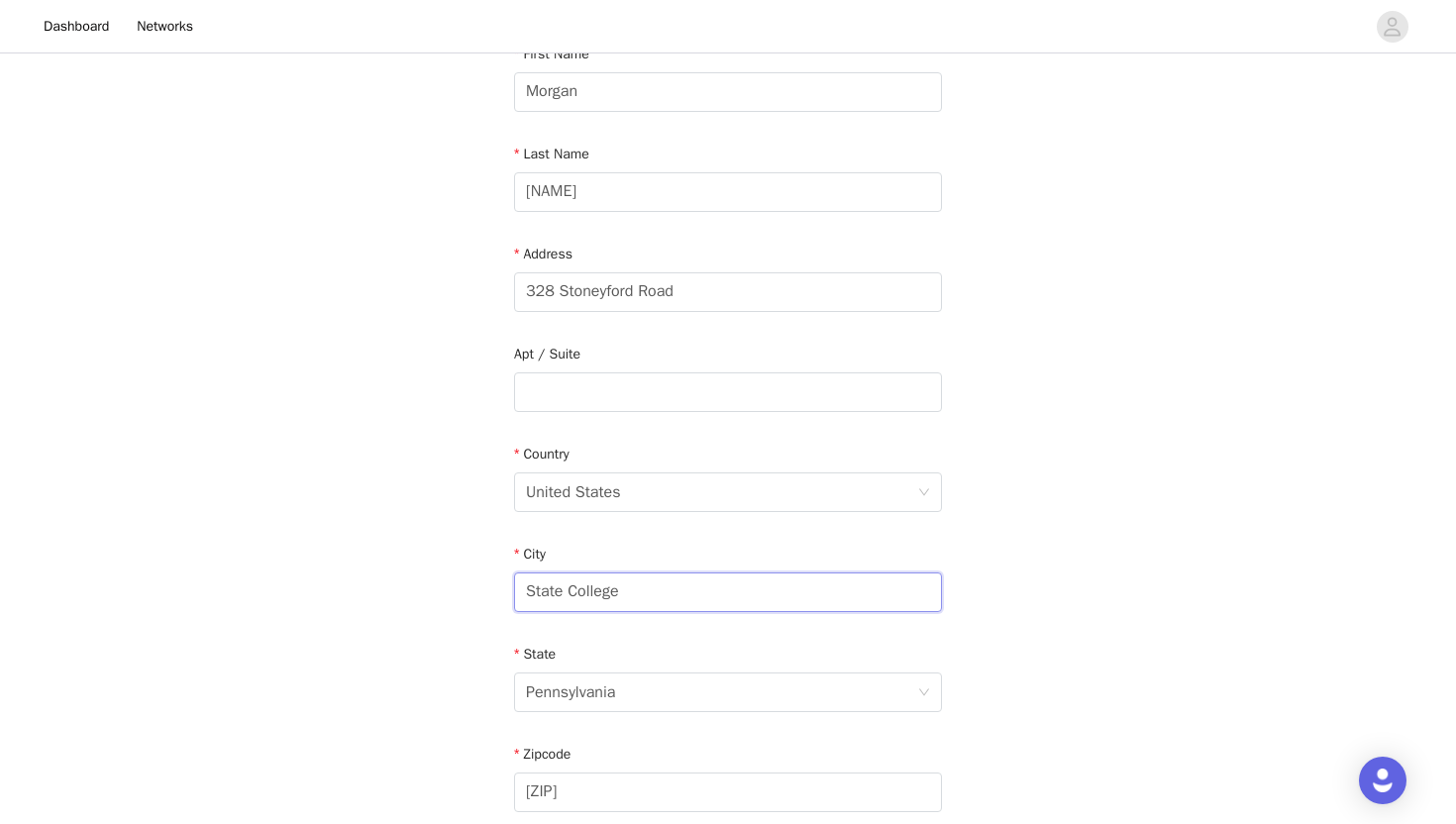 click on "State College" at bounding box center [728, 592] 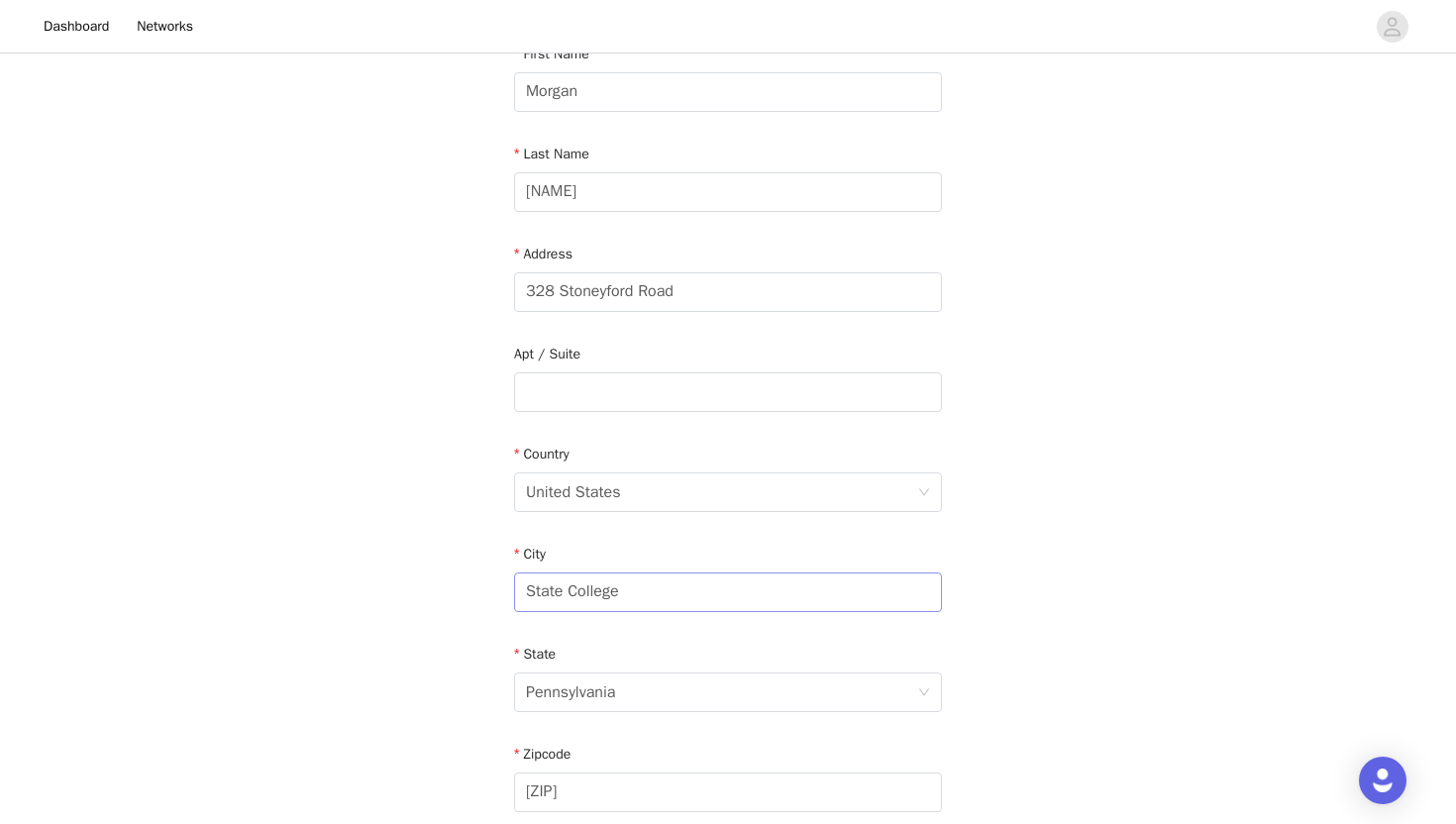 click on "[CITY]" at bounding box center [728, 581] 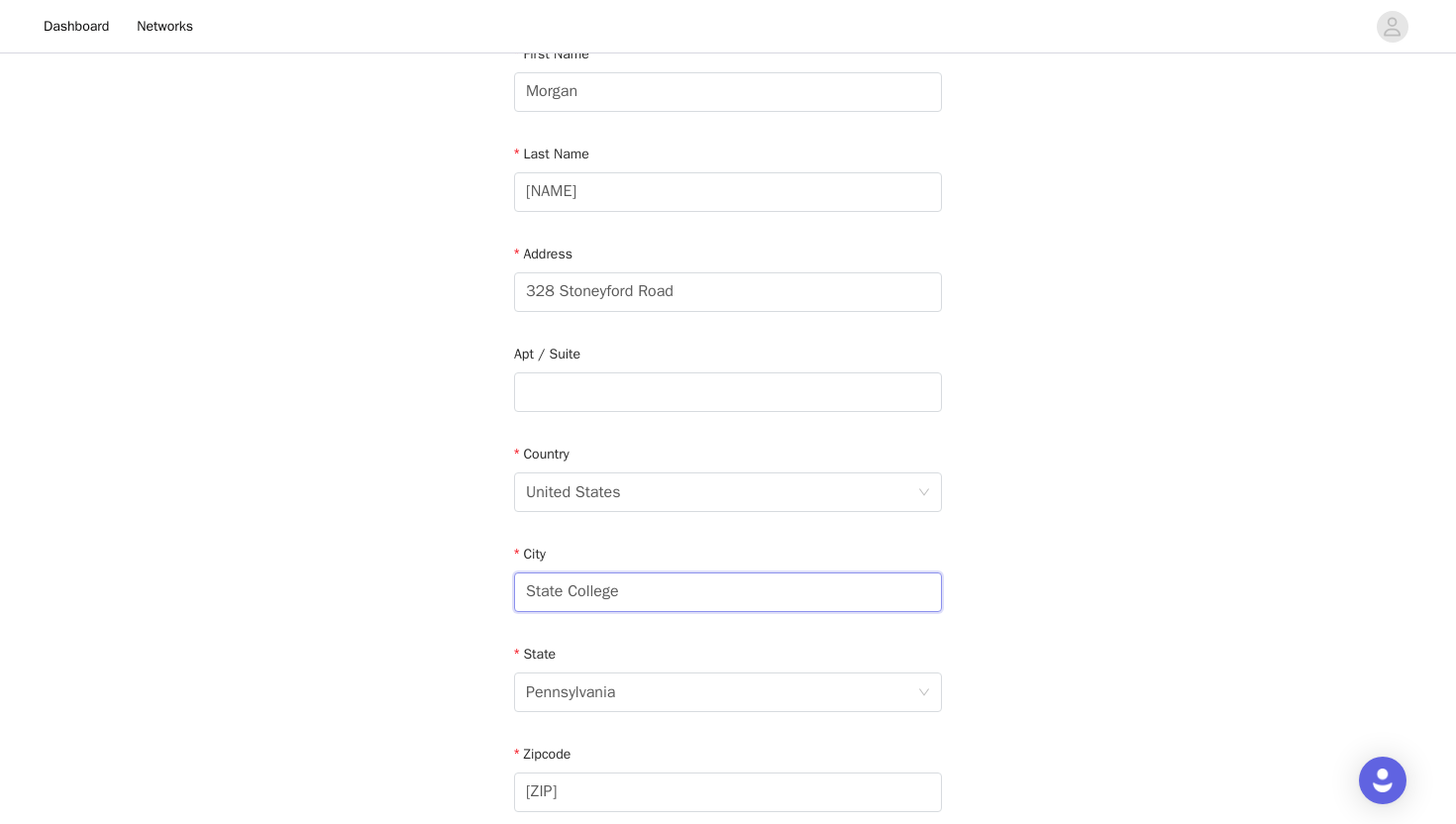 drag, startPoint x: 648, startPoint y: 585, endPoint x: 483, endPoint y: 577, distance: 165.19383 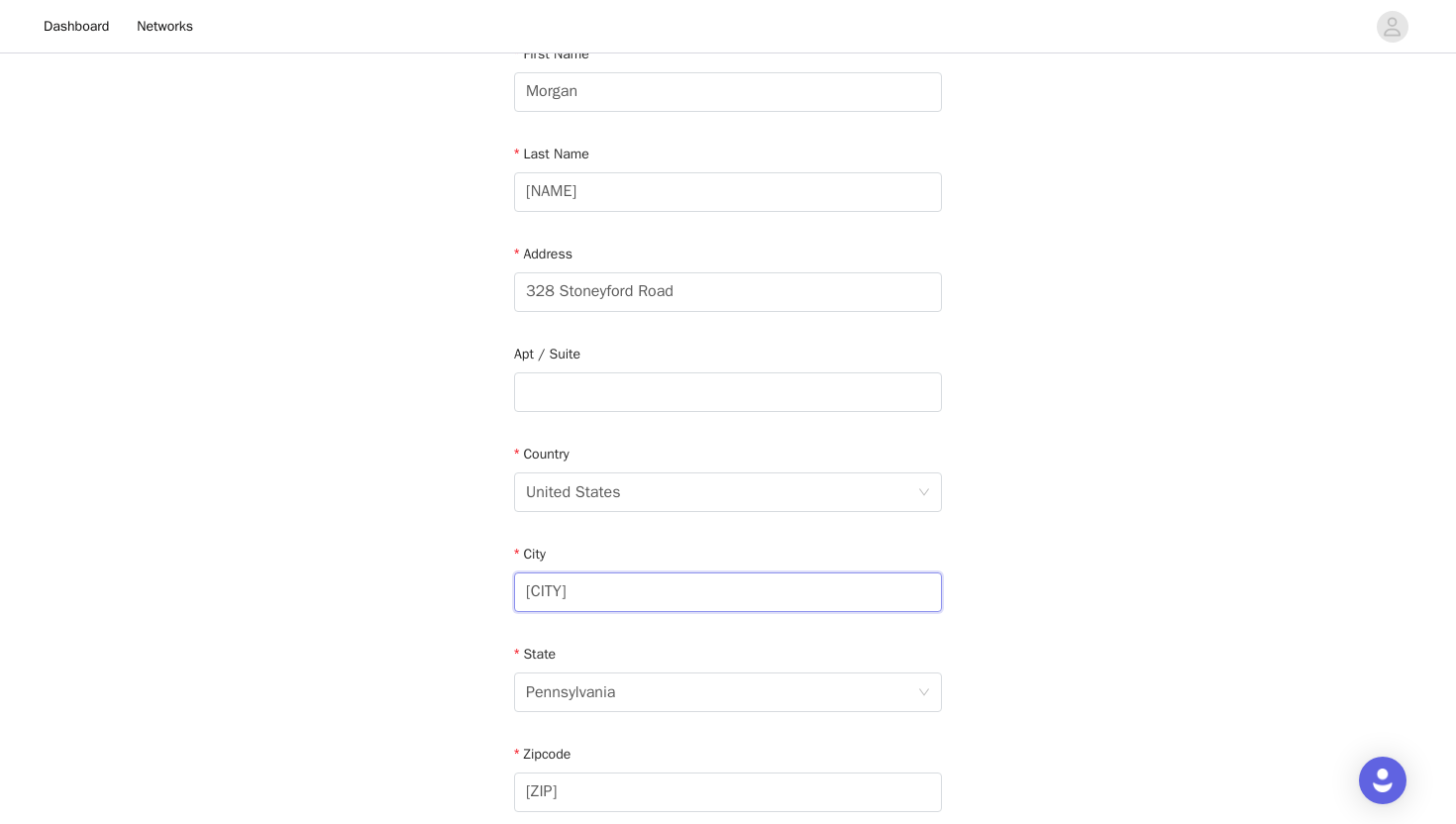 type on "[CITY]" 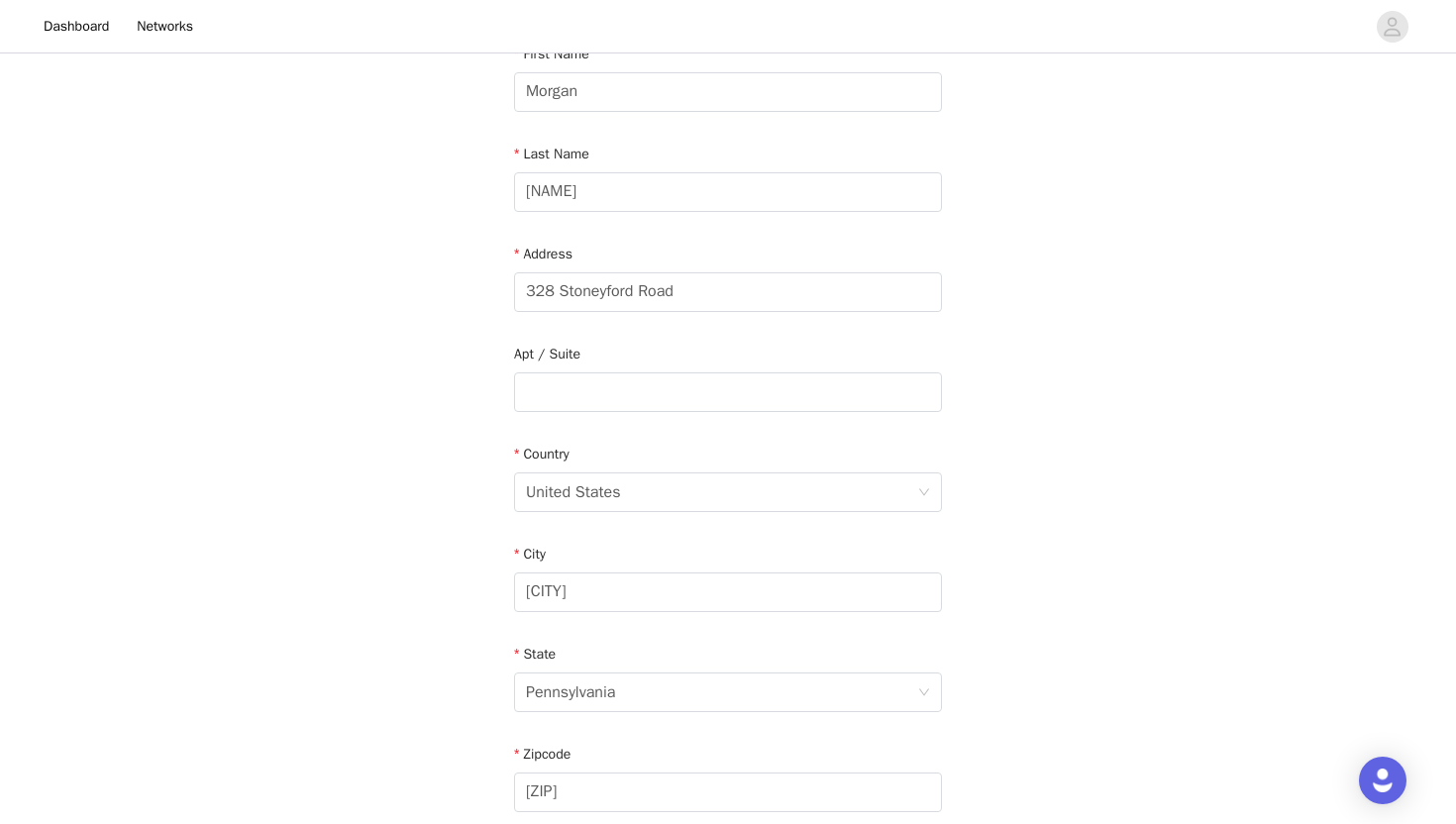 click on "Email mbooth0907@example.com   First Name Morgan   Last Name Booth   Address 328 Stoneyford Road   Apt / Suite   Country
United States
City [CITY]   State
[STATE]
Zipcode [ZIP]   Phone Number [PHONE]" at bounding box center [728, 392] 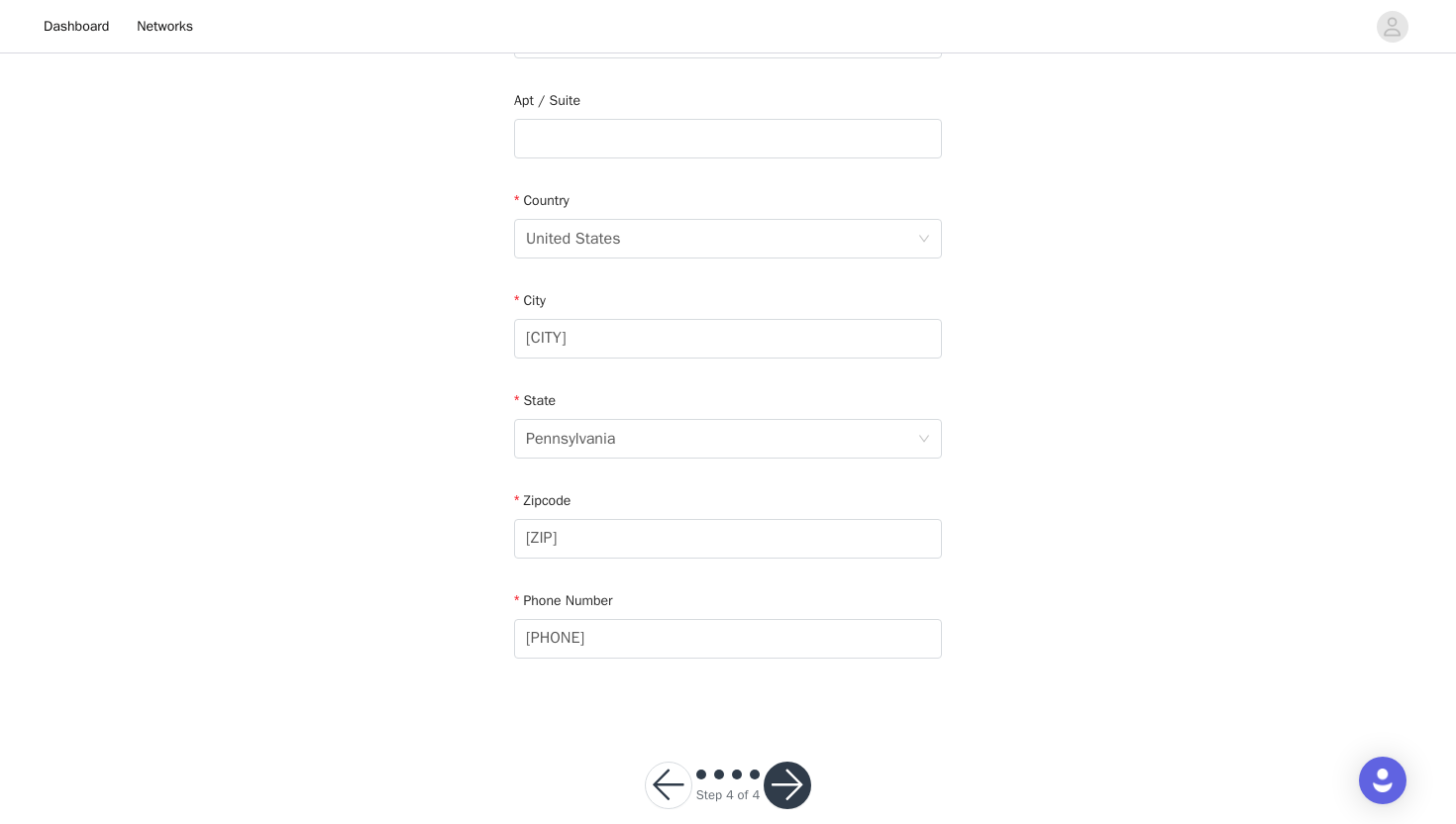 scroll, scrollTop: 503, scrollLeft: 0, axis: vertical 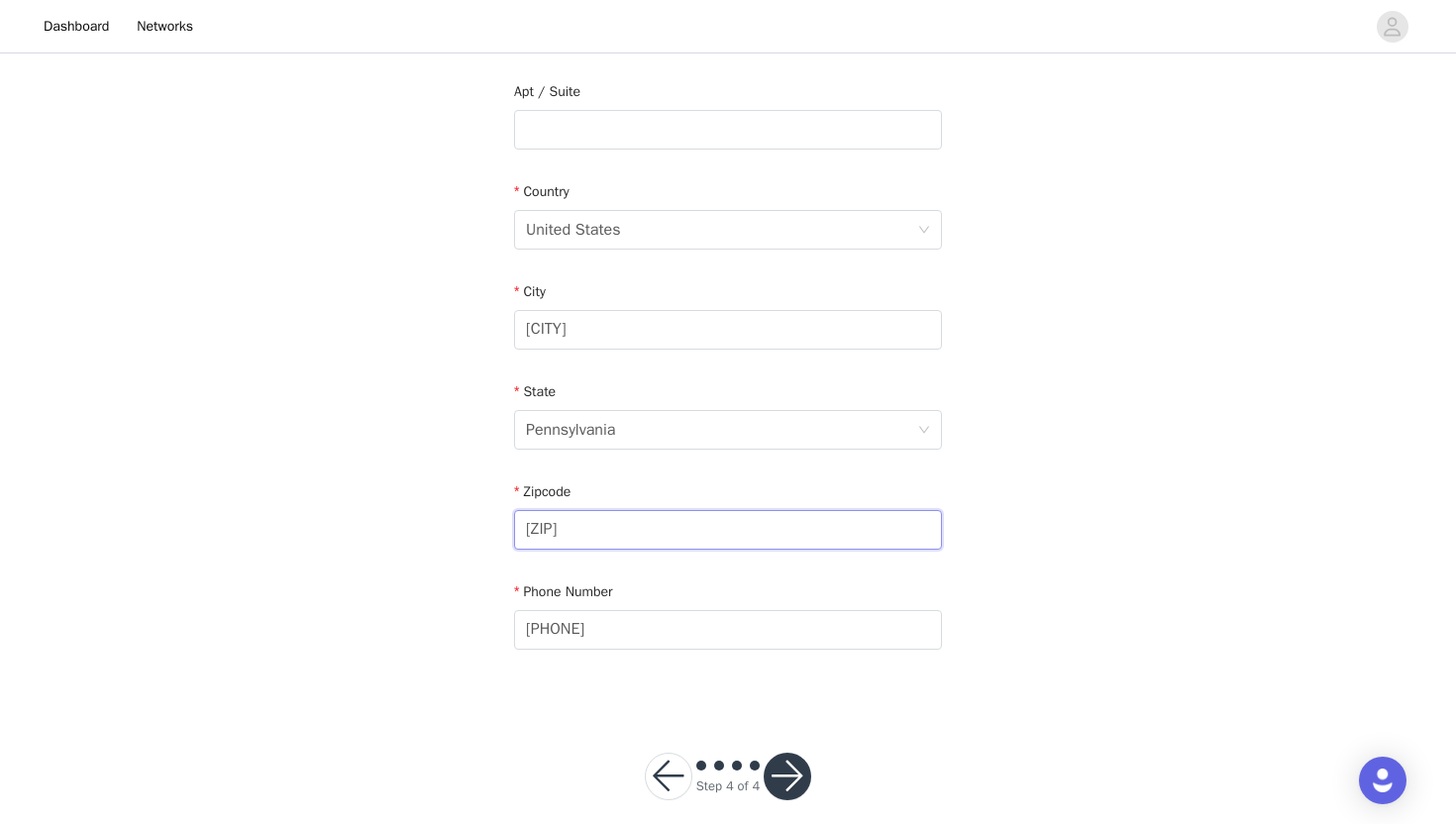click on "[ZIP]" at bounding box center (728, 530) 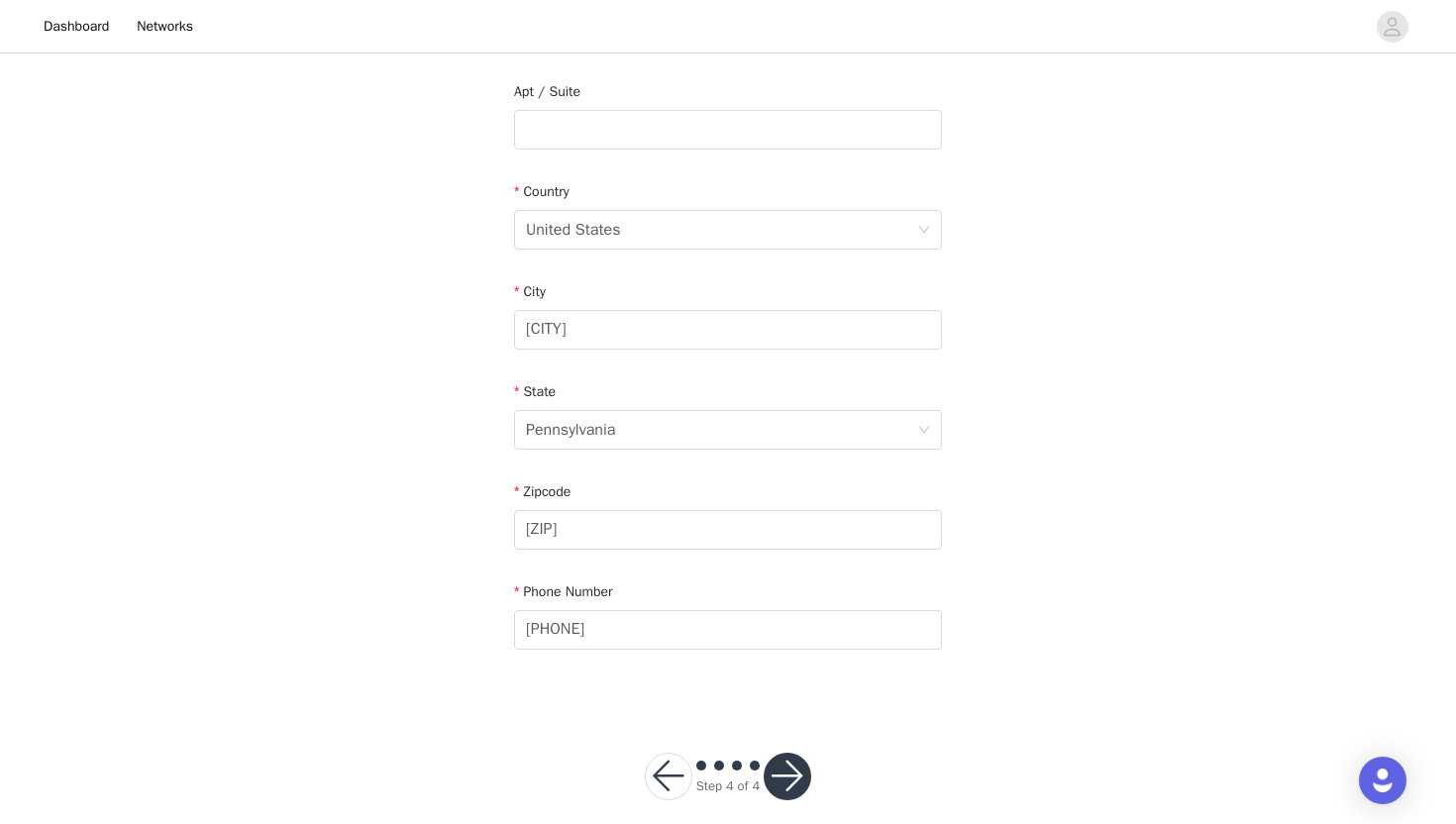 click on "Email mbooth0907@example.com   First Name Morgan   Last Name Booth   Address 328 Stoneyford Road   Apt / Suite   Country
United States
City [CITY]   State
[STATE]
Zipcode [ZIP]   Phone Number [PHONE]
Step 4 of 4" at bounding box center [728, 201] 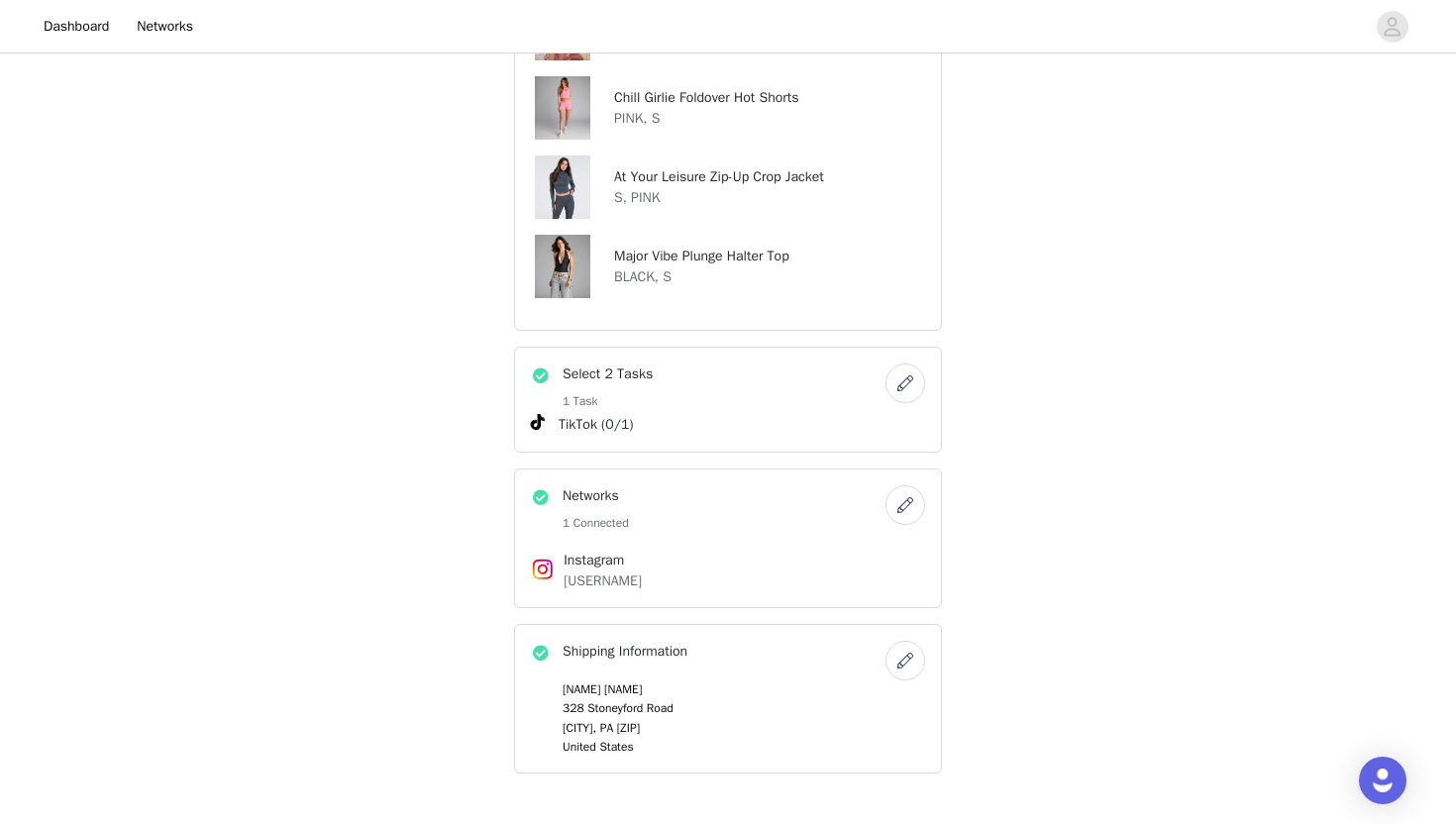 scroll, scrollTop: 865, scrollLeft: 0, axis: vertical 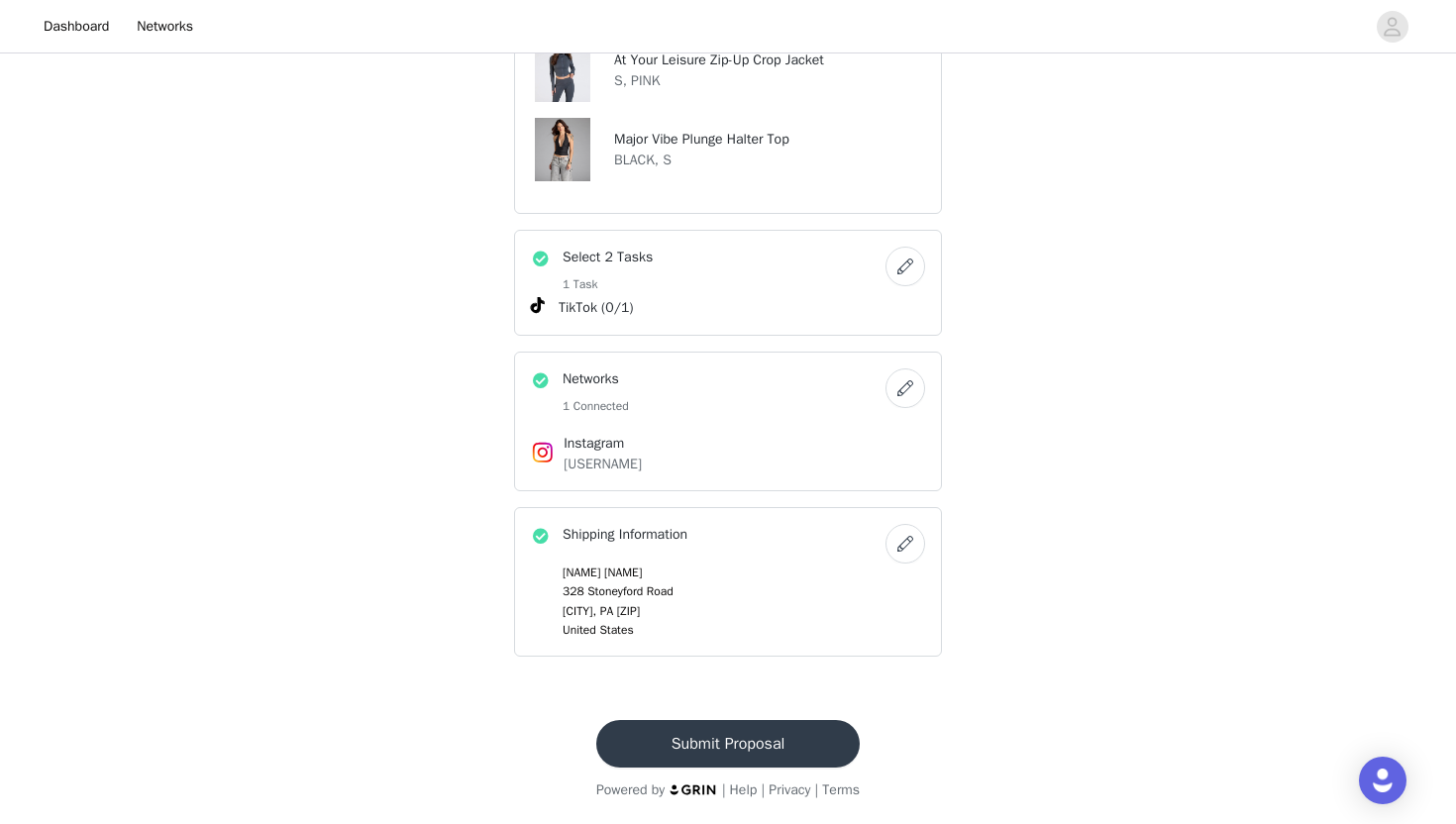 click on "Submit Proposal   Powered by       |    Help    |    Privacy    |    Terms" at bounding box center (728, 760) 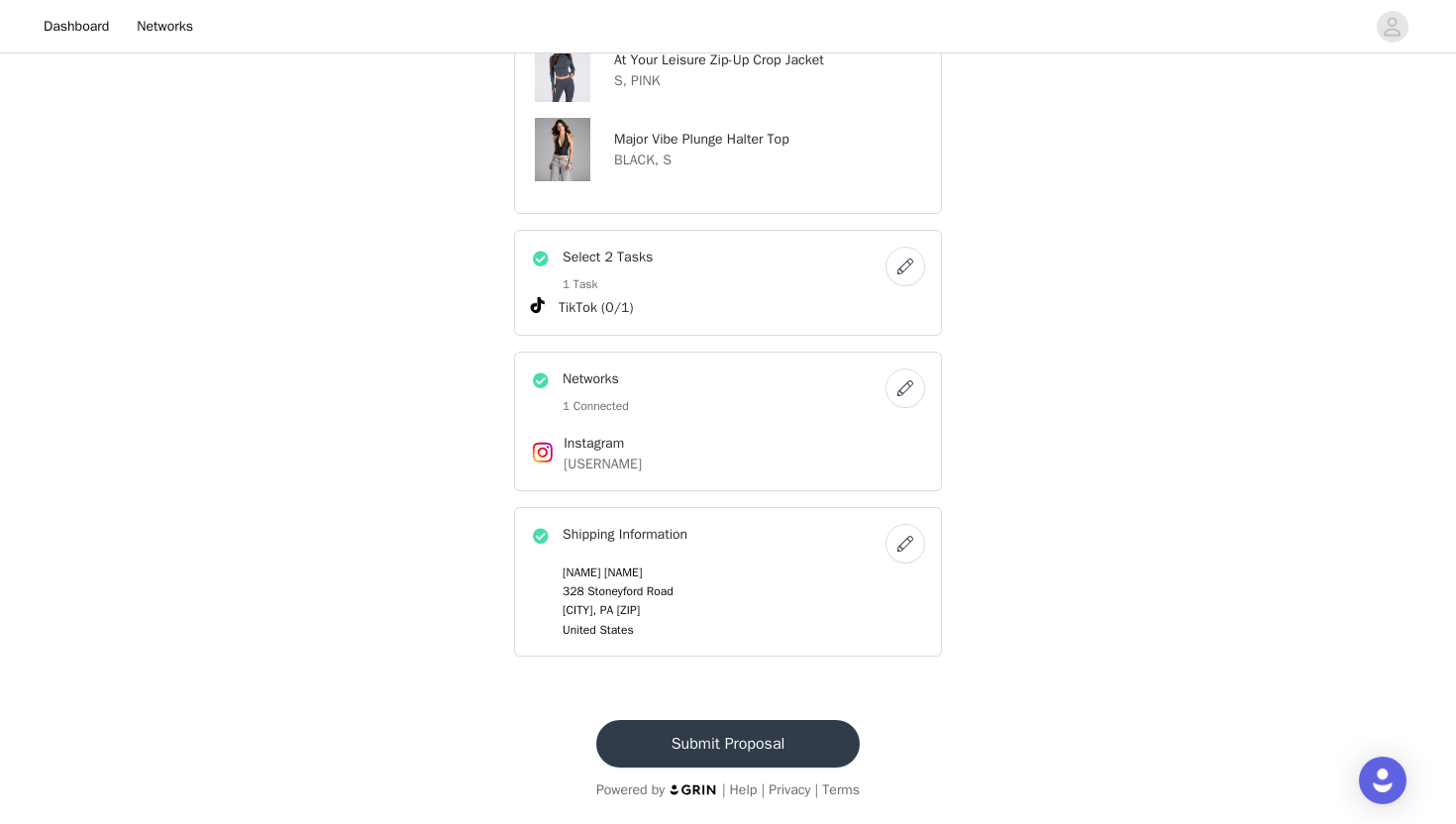 scroll, scrollTop: 548, scrollLeft: 0, axis: vertical 